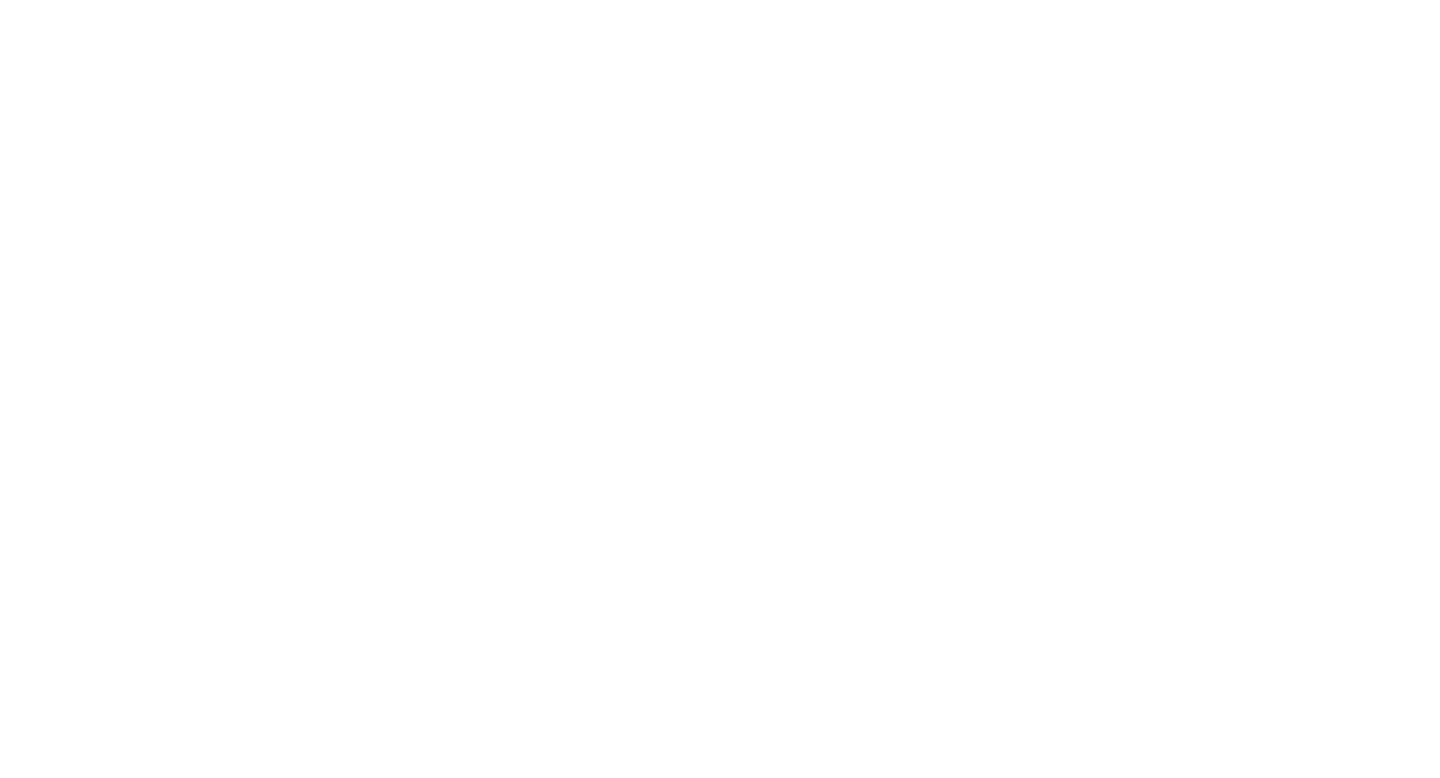 scroll, scrollTop: 0, scrollLeft: 0, axis: both 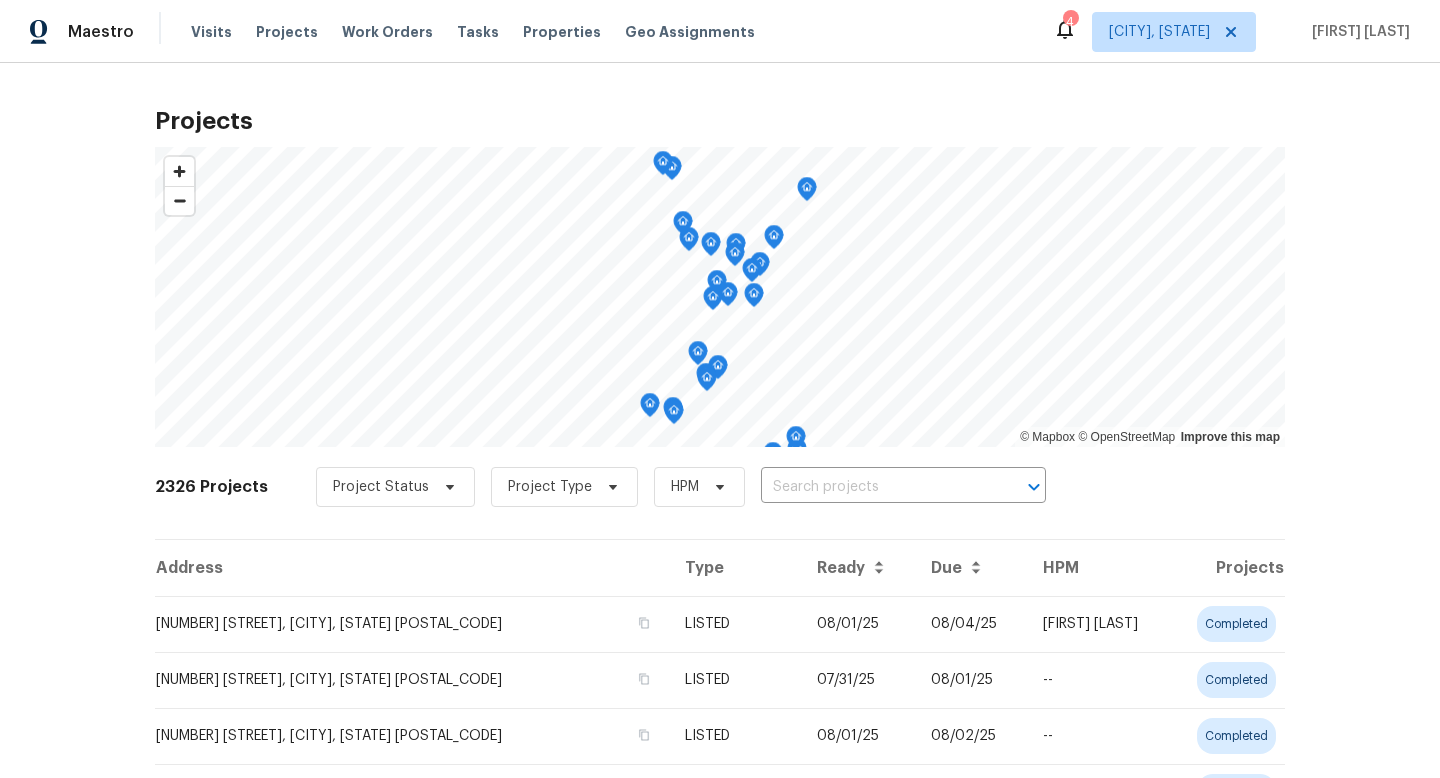 click on "Work Orders" at bounding box center (387, 32) 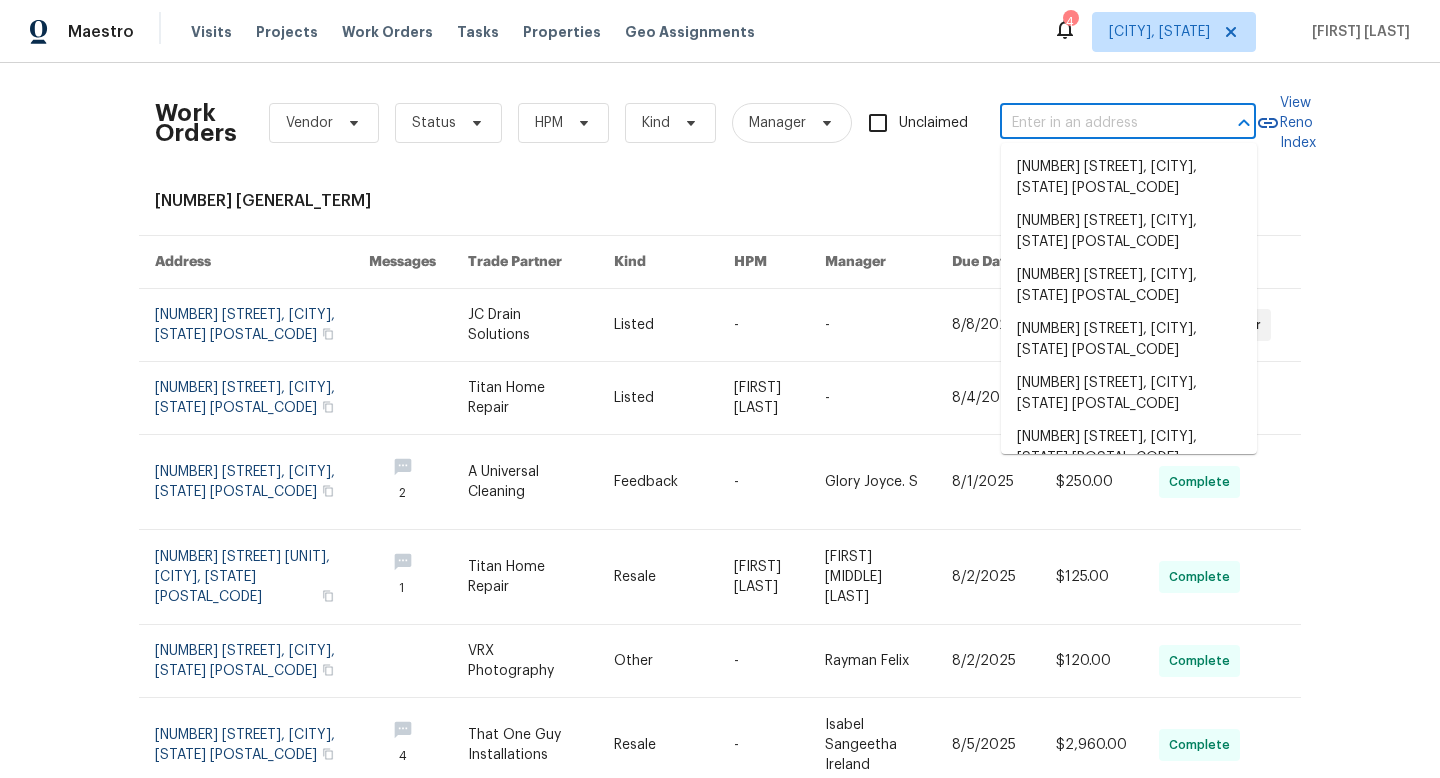 click at bounding box center [1100, 123] 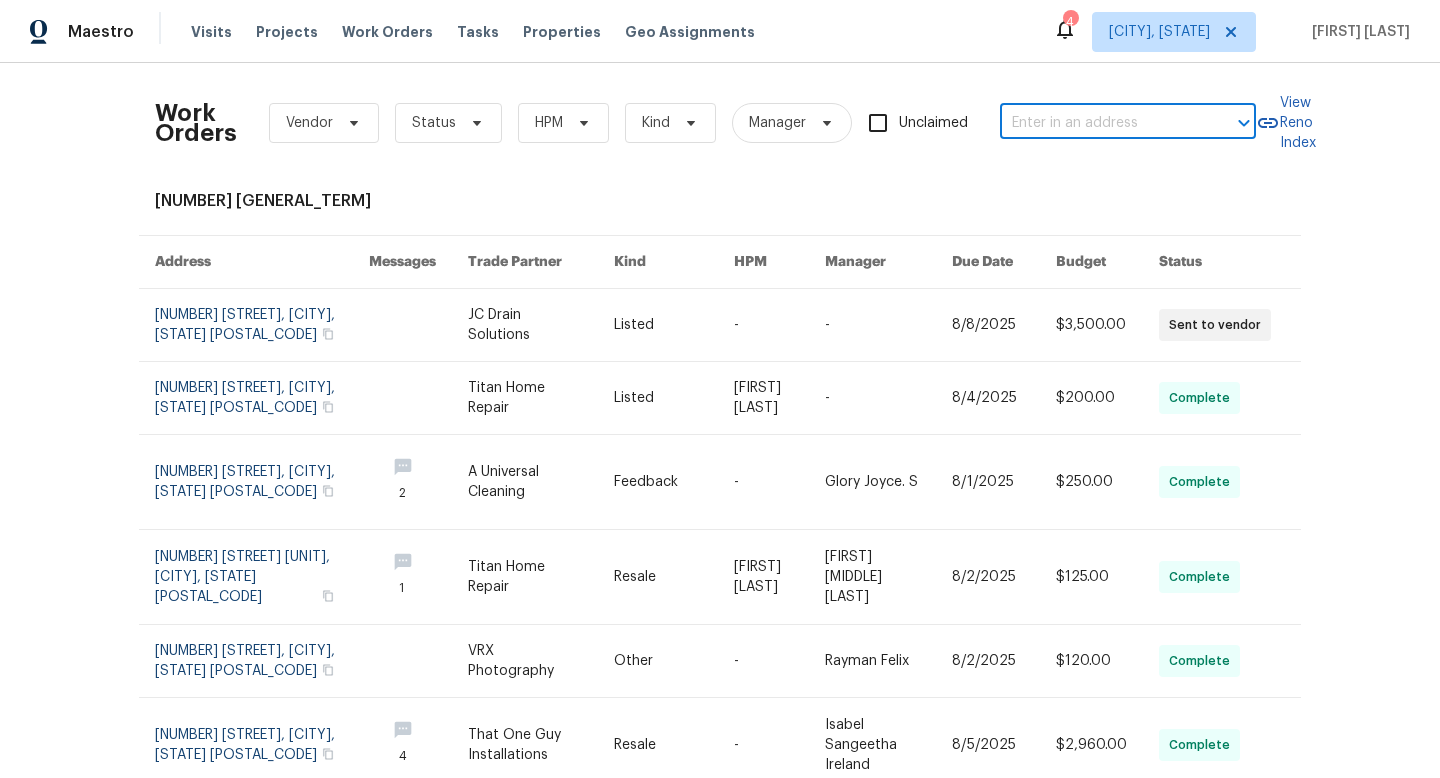 paste on "[NUMBER] [STREET], [CITY], [STATE] [POSTAL_CODE]" 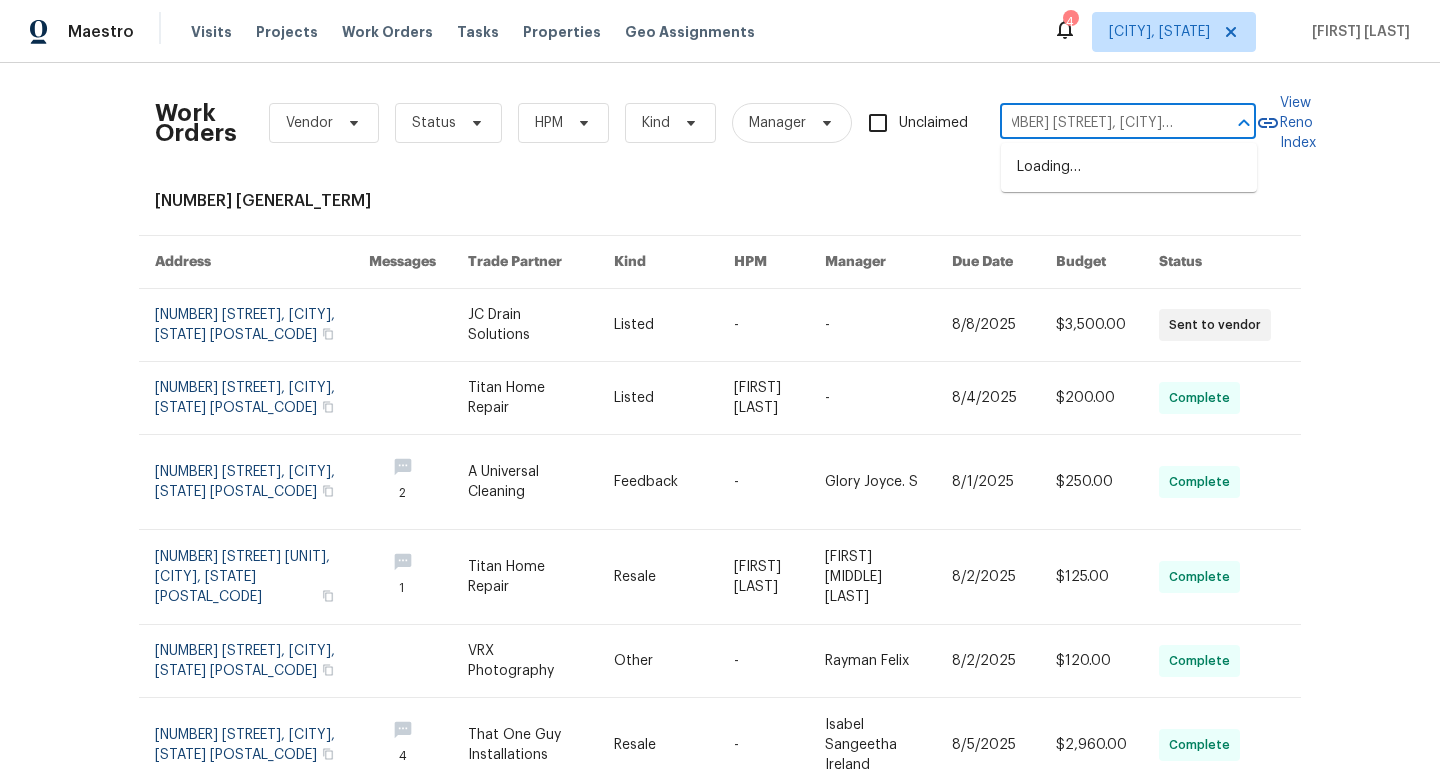 scroll, scrollTop: 0, scrollLeft: 17, axis: horizontal 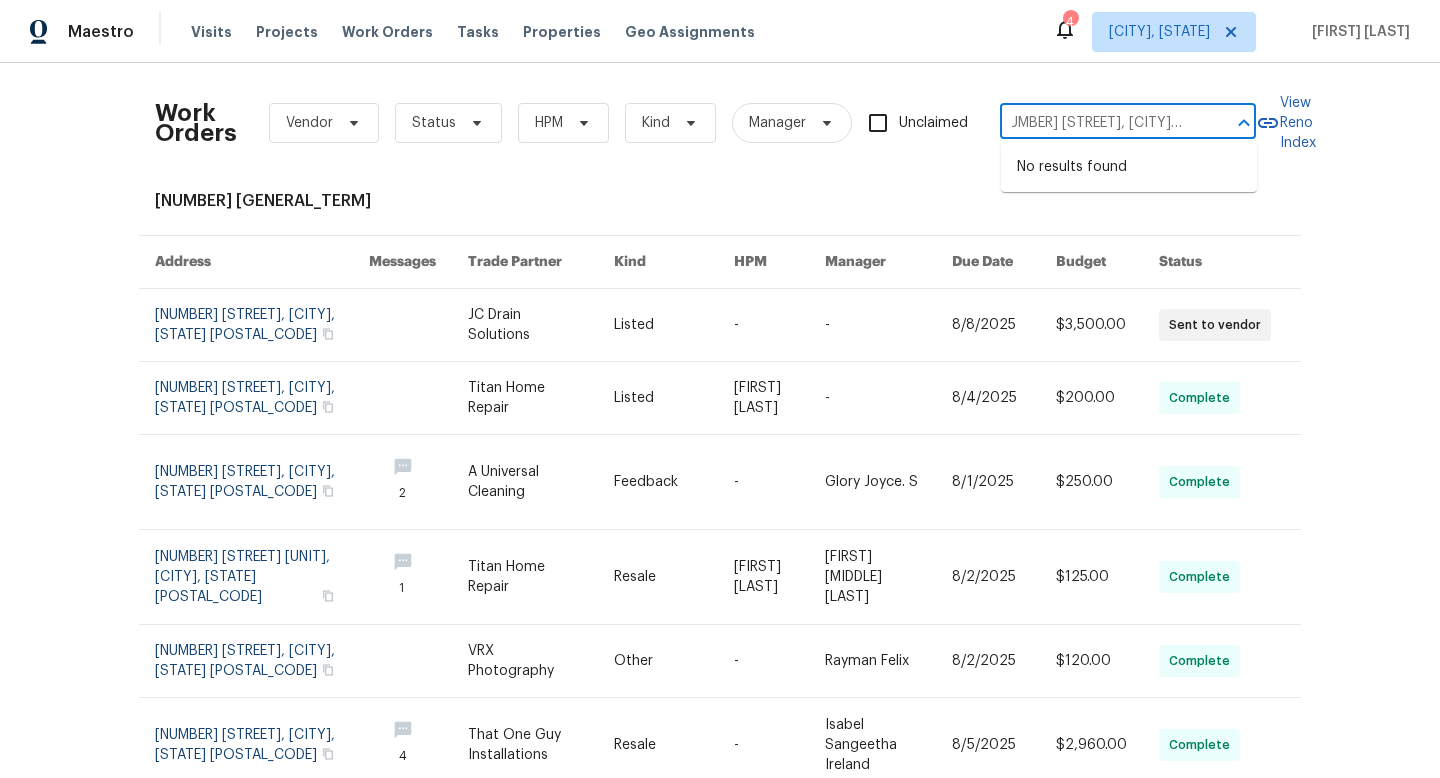 drag, startPoint x: 1214, startPoint y: 117, endPoint x: 961, endPoint y: 113, distance: 253.03162 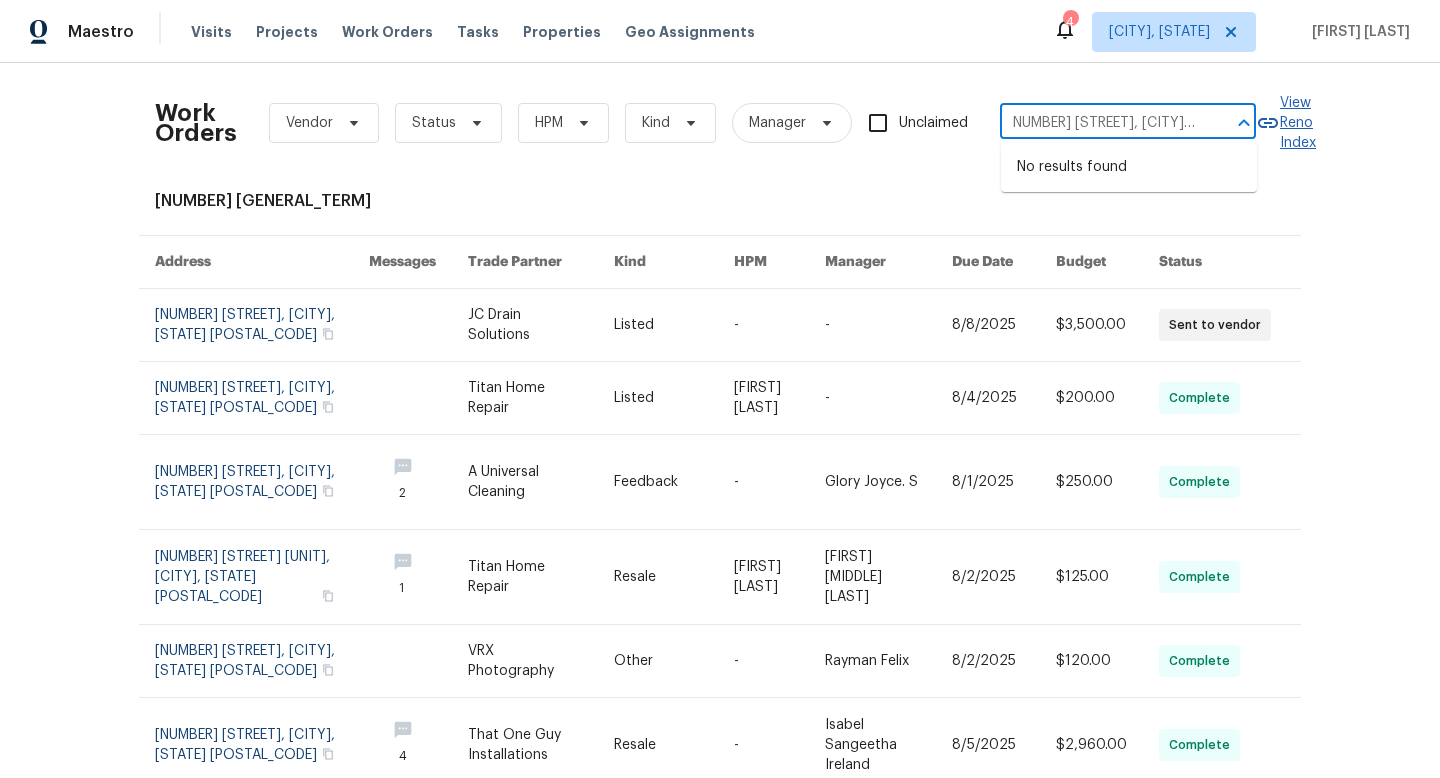 scroll, scrollTop: 0, scrollLeft: 17, axis: horizontal 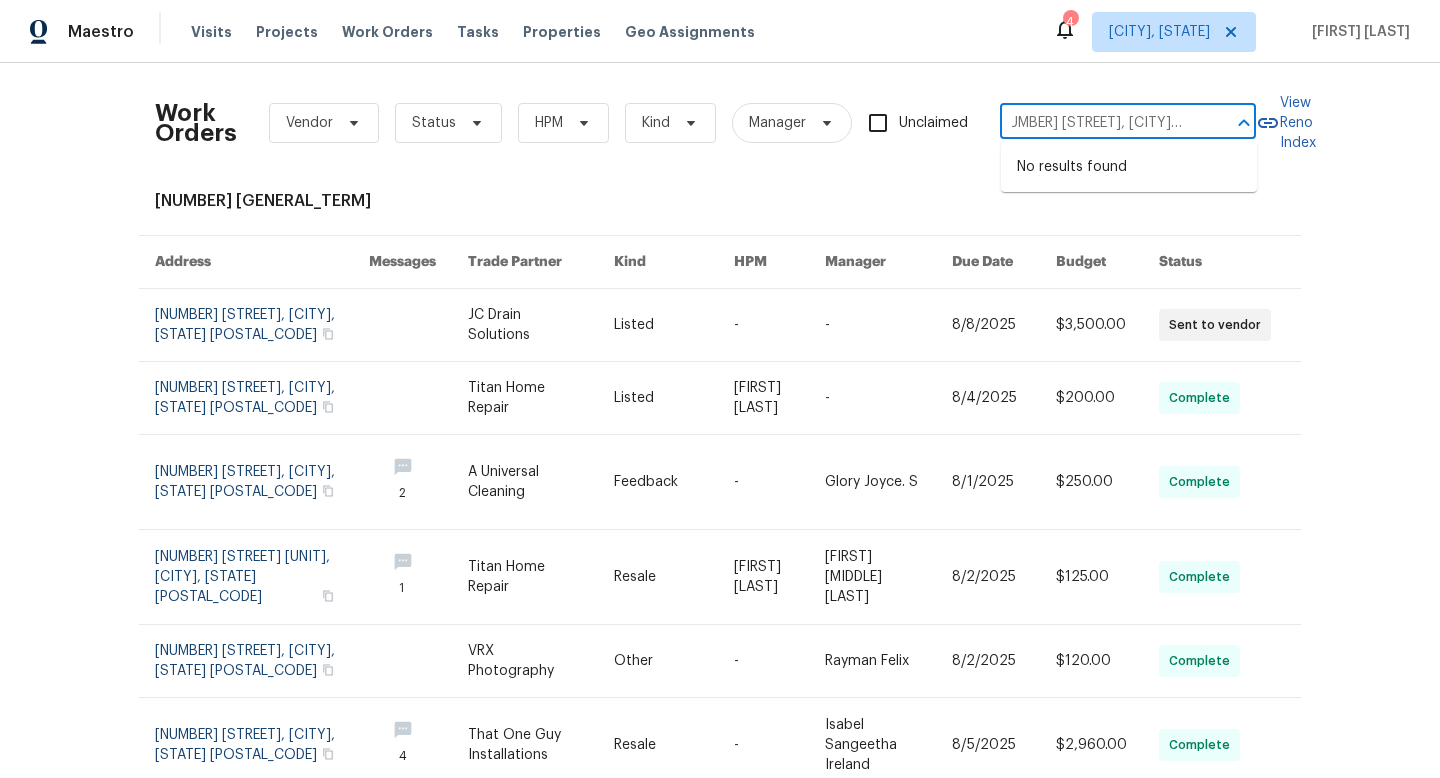 drag, startPoint x: 1008, startPoint y: 122, endPoint x: 1251, endPoint y: 132, distance: 243.20567 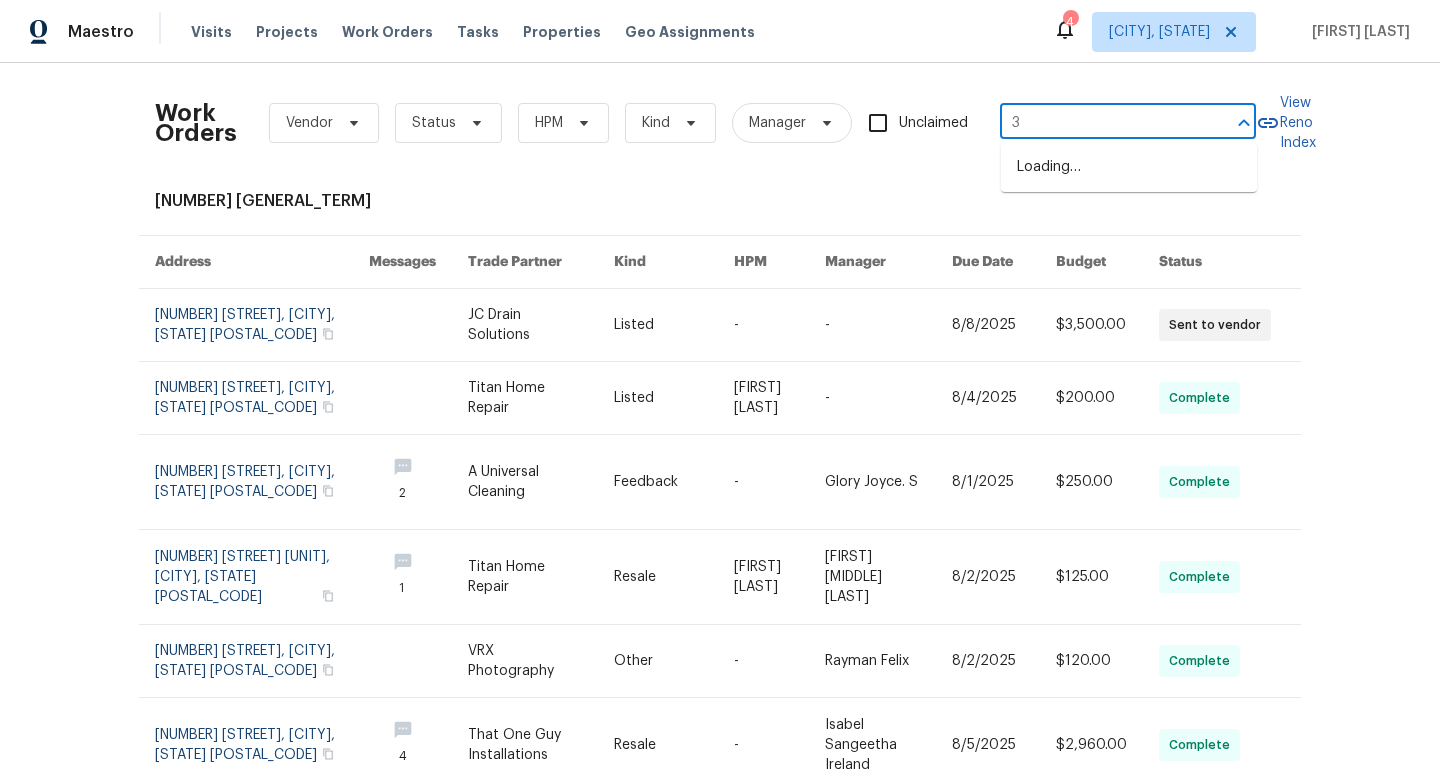 scroll, scrollTop: 0, scrollLeft: 0, axis: both 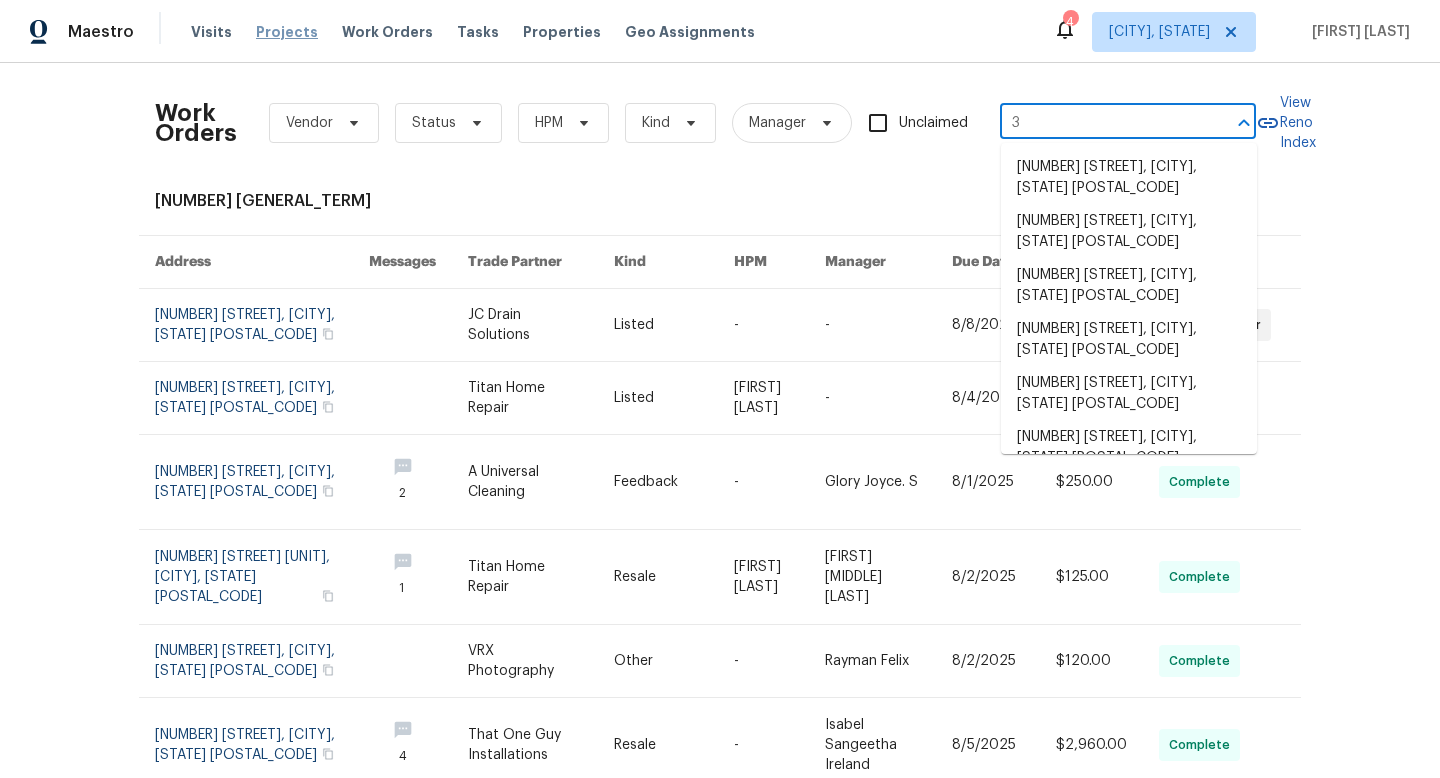 type on "3" 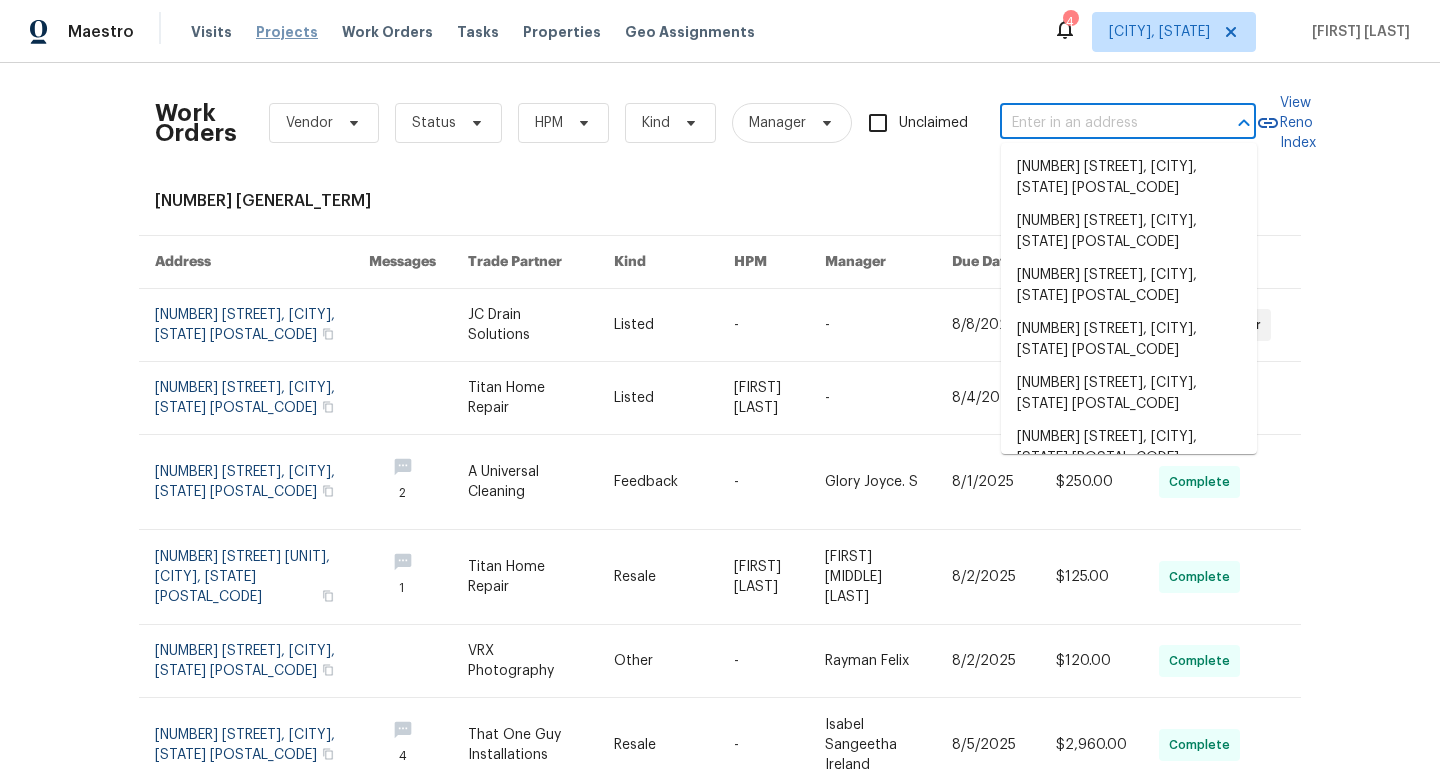 click on "Projects" at bounding box center [287, 32] 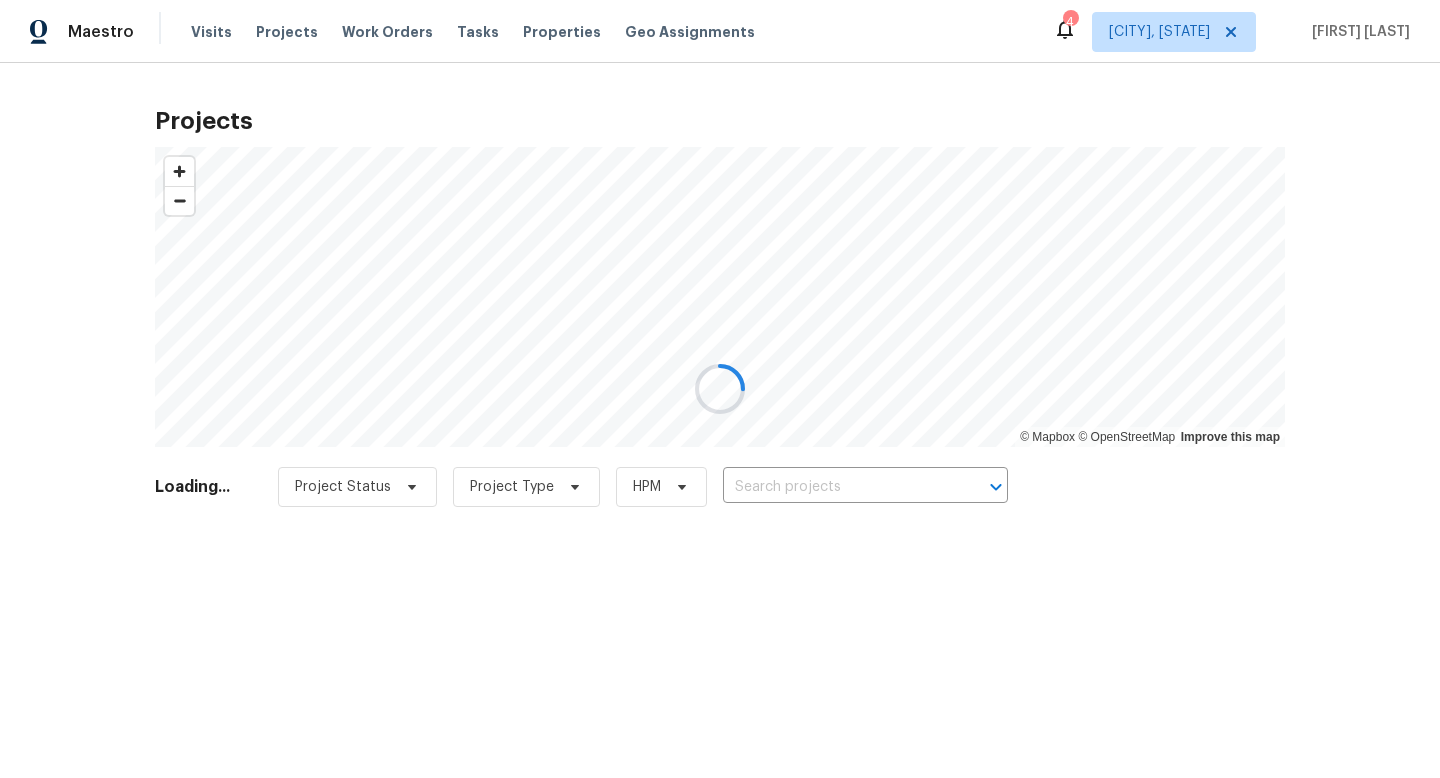 click at bounding box center (720, 389) 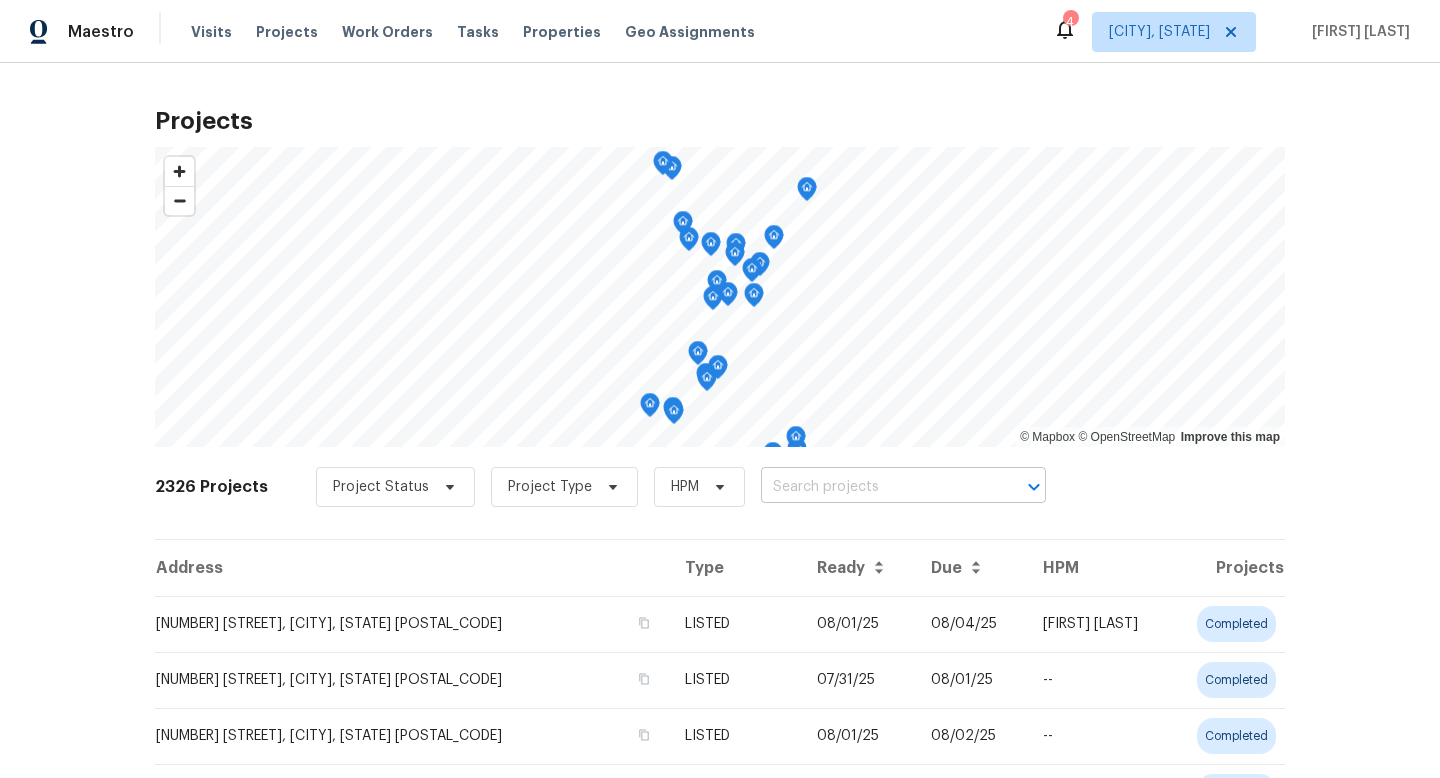 click at bounding box center [875, 487] 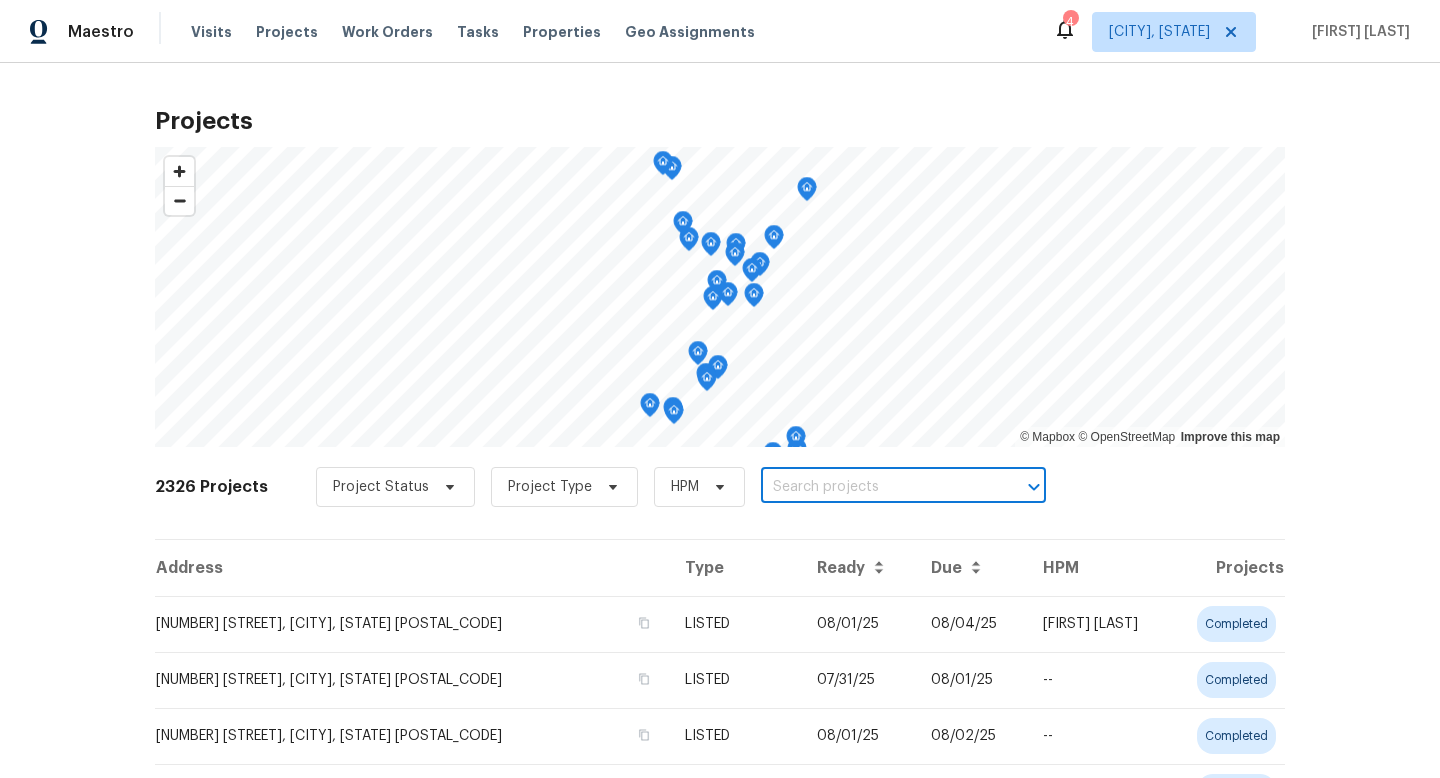paste on "[NUMBER] [STREET], [CITY], [STATE] [POSTAL_CODE]" 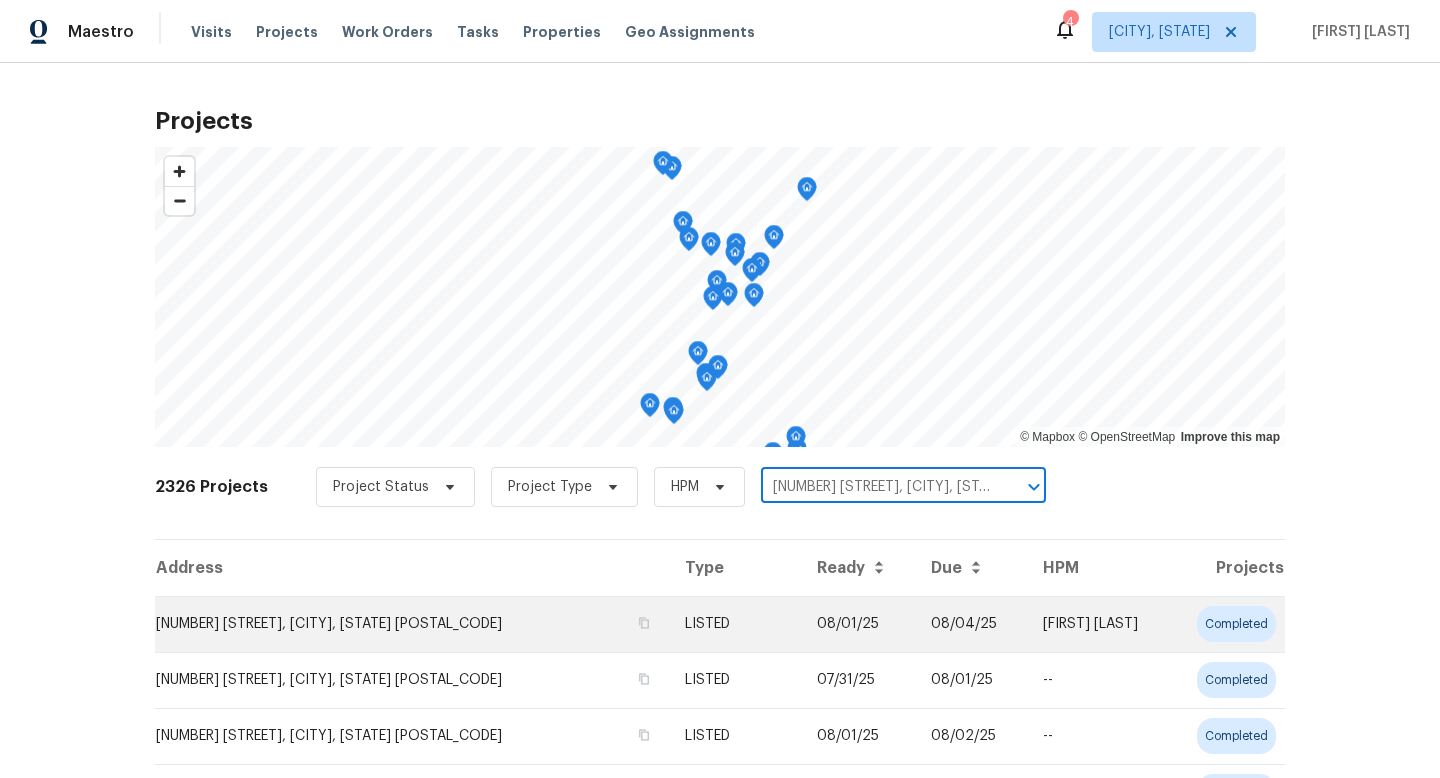 scroll, scrollTop: 0, scrollLeft: 17, axis: horizontal 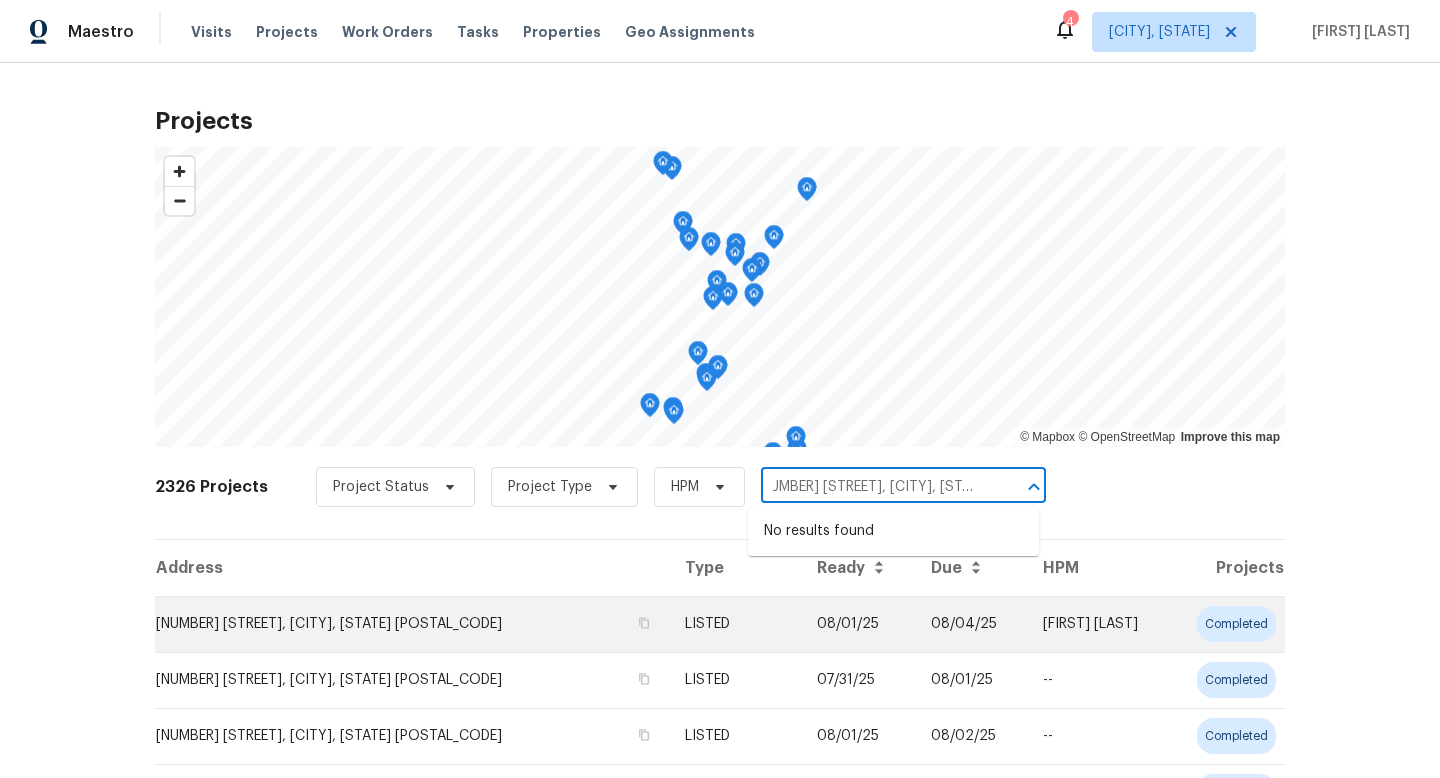 type on "[NUMBER] [STREET], [CITY], [STATE] [POSTAL_CODE]" 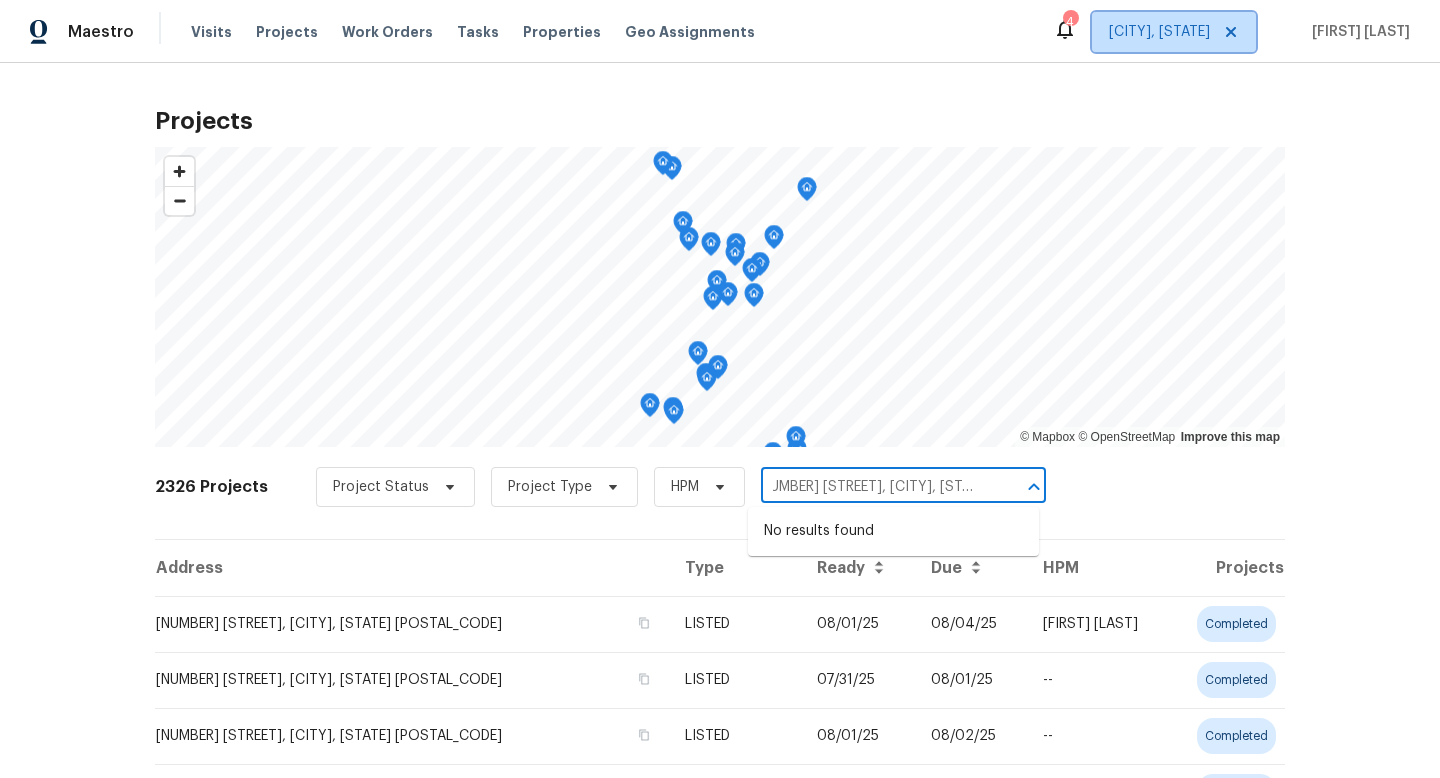 type 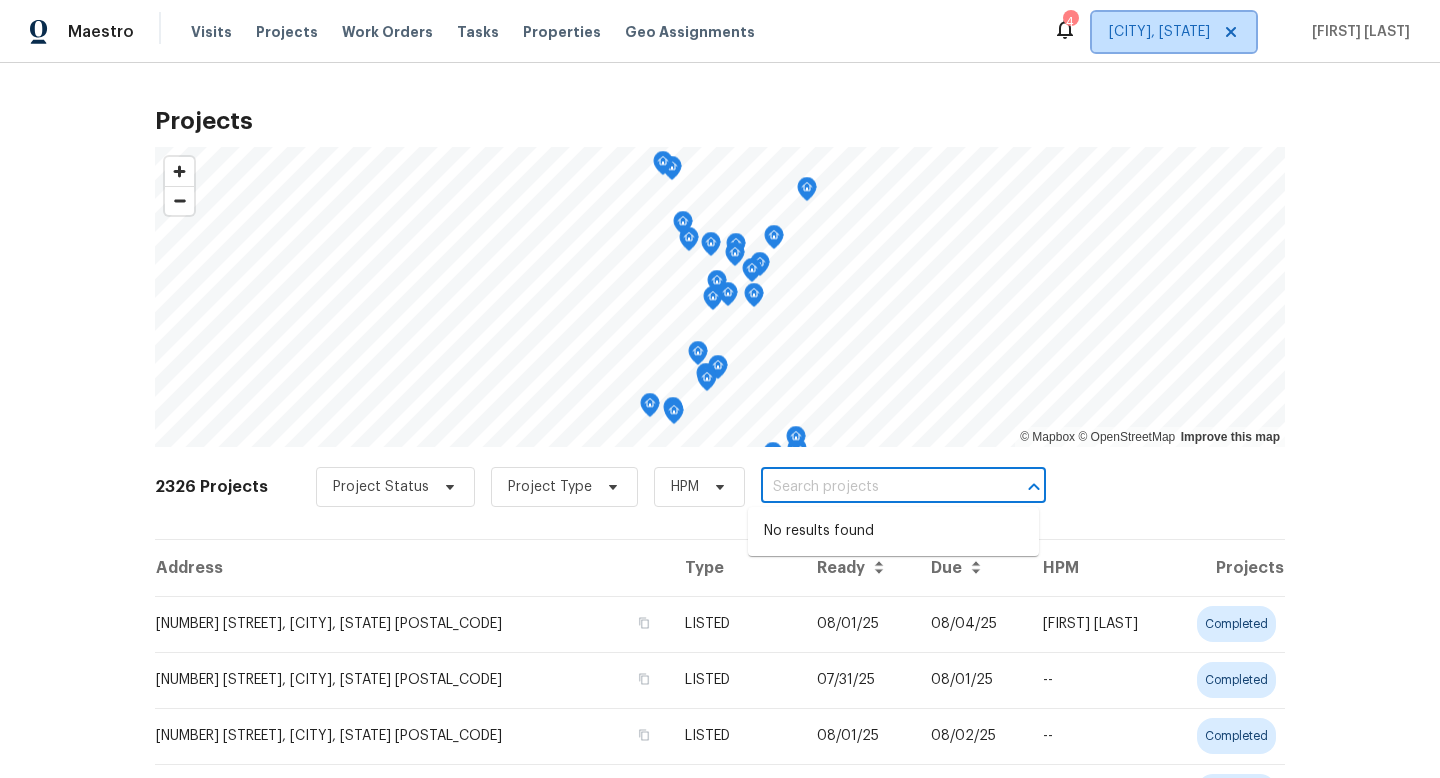 click on "[CITY], [STATE]" at bounding box center [1159, 32] 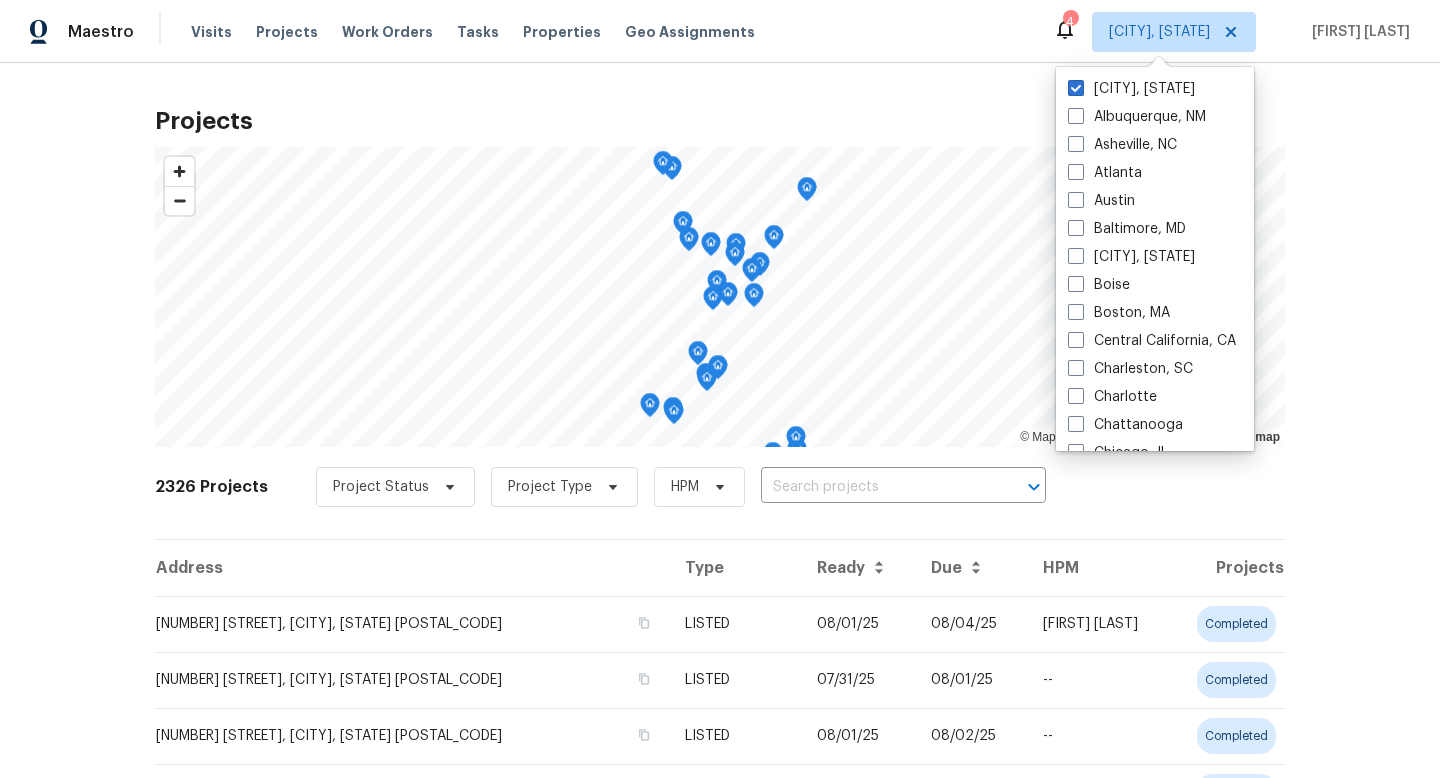 scroll, scrollTop: 0, scrollLeft: 0, axis: both 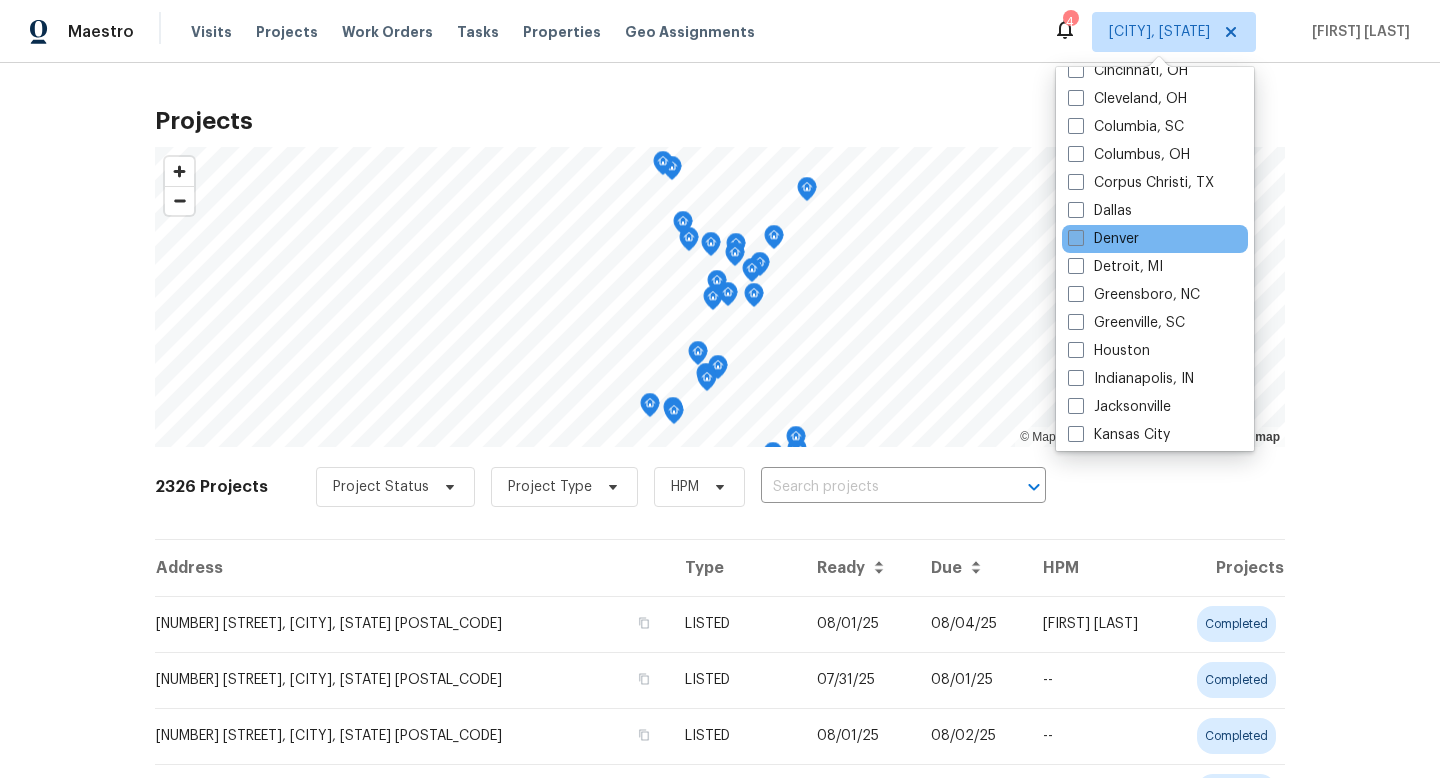 click at bounding box center [1076, 238] 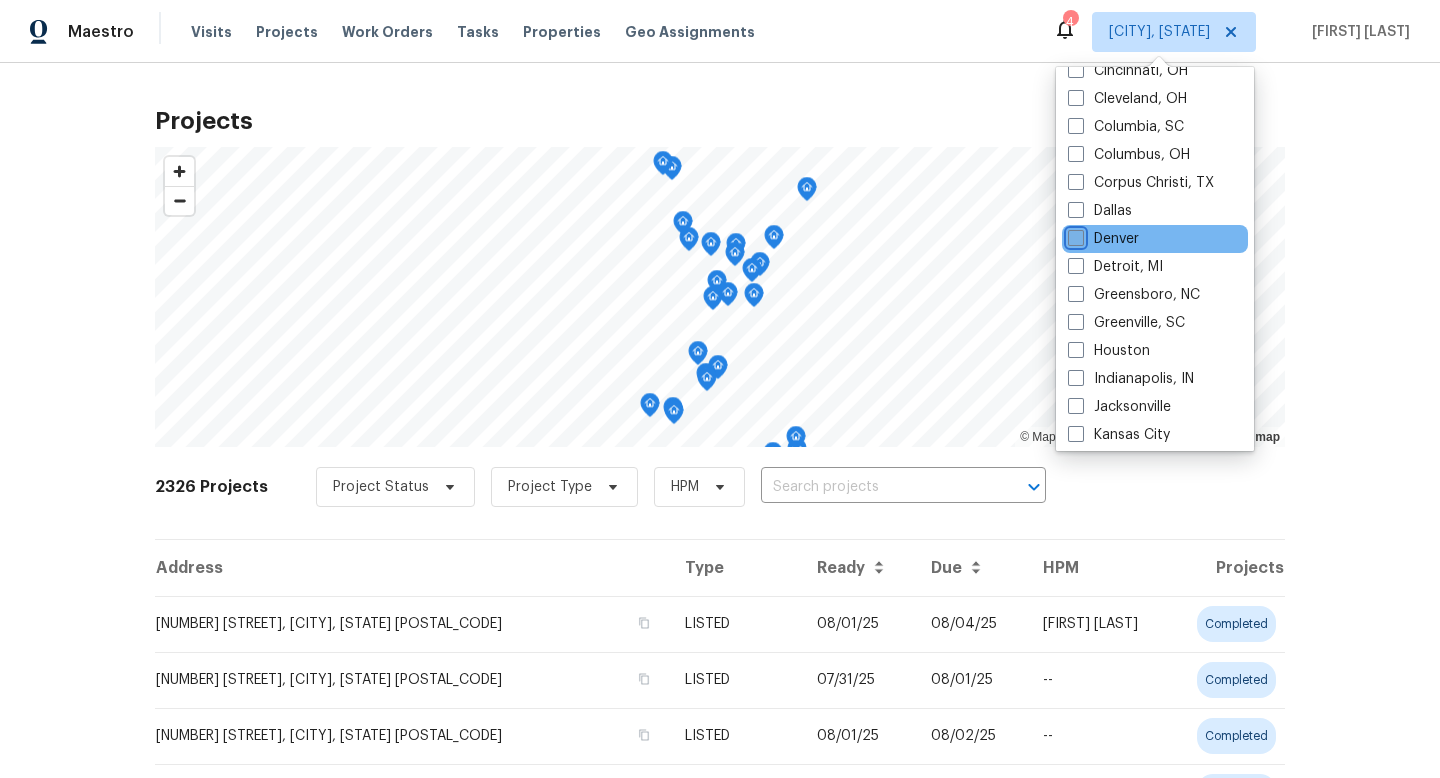 click on "Denver" at bounding box center (1074, 235) 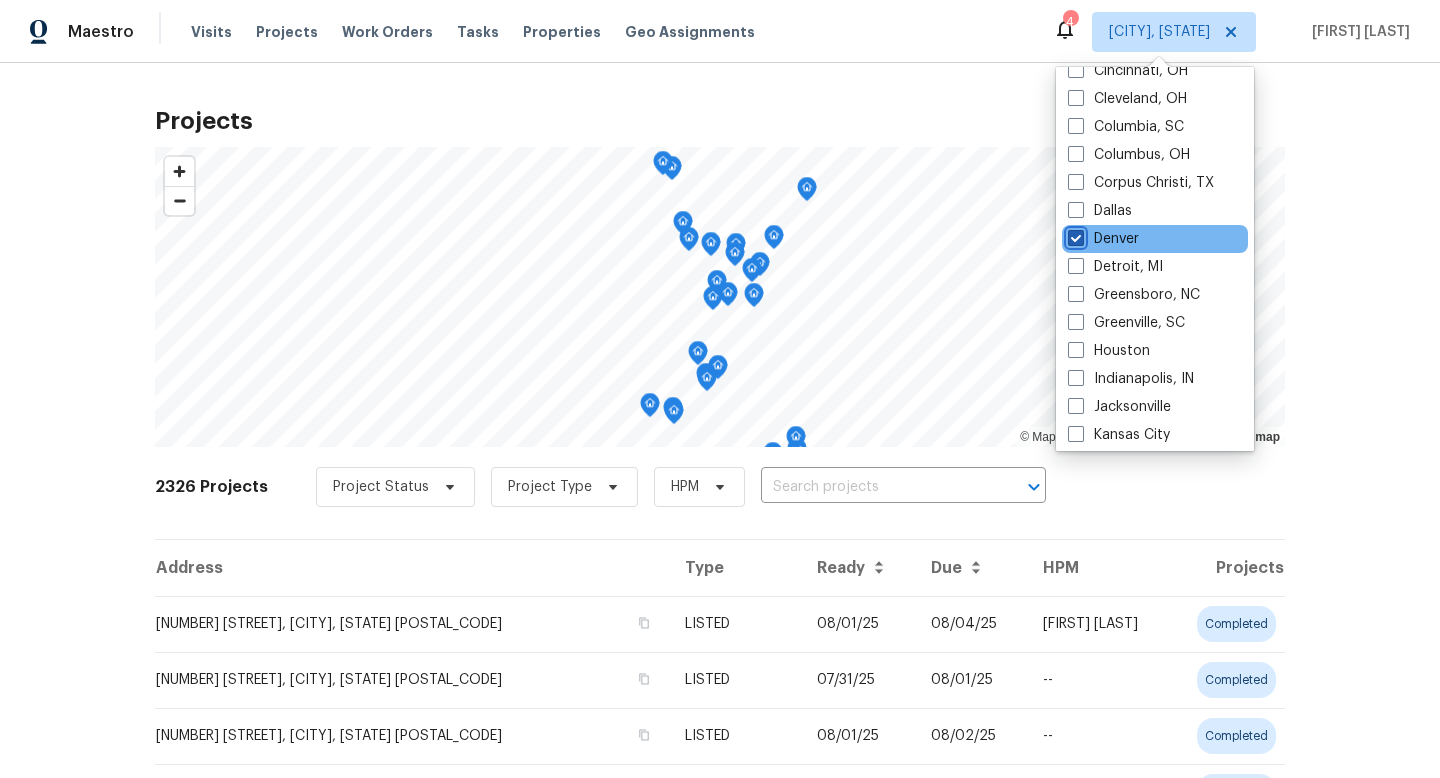 checkbox on "true" 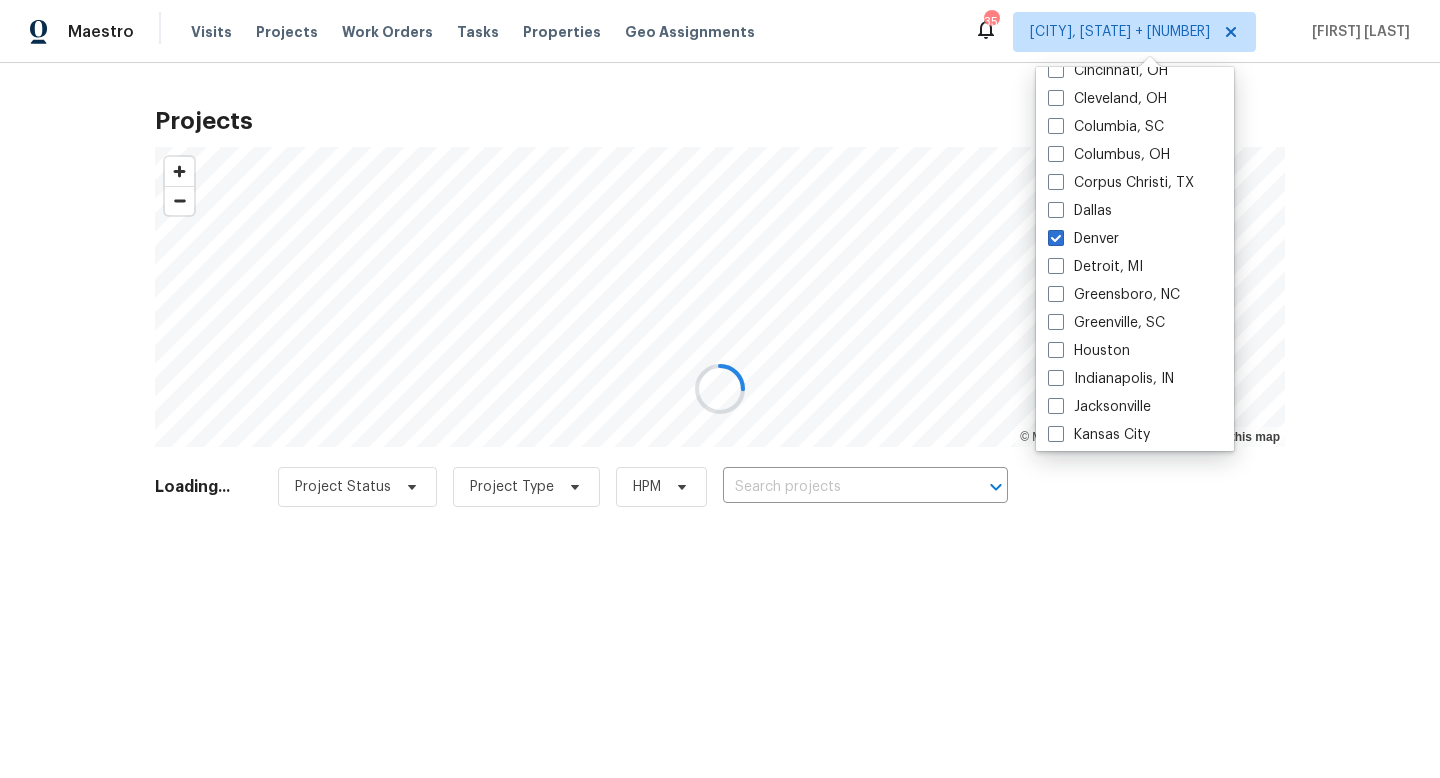 click at bounding box center [720, 389] 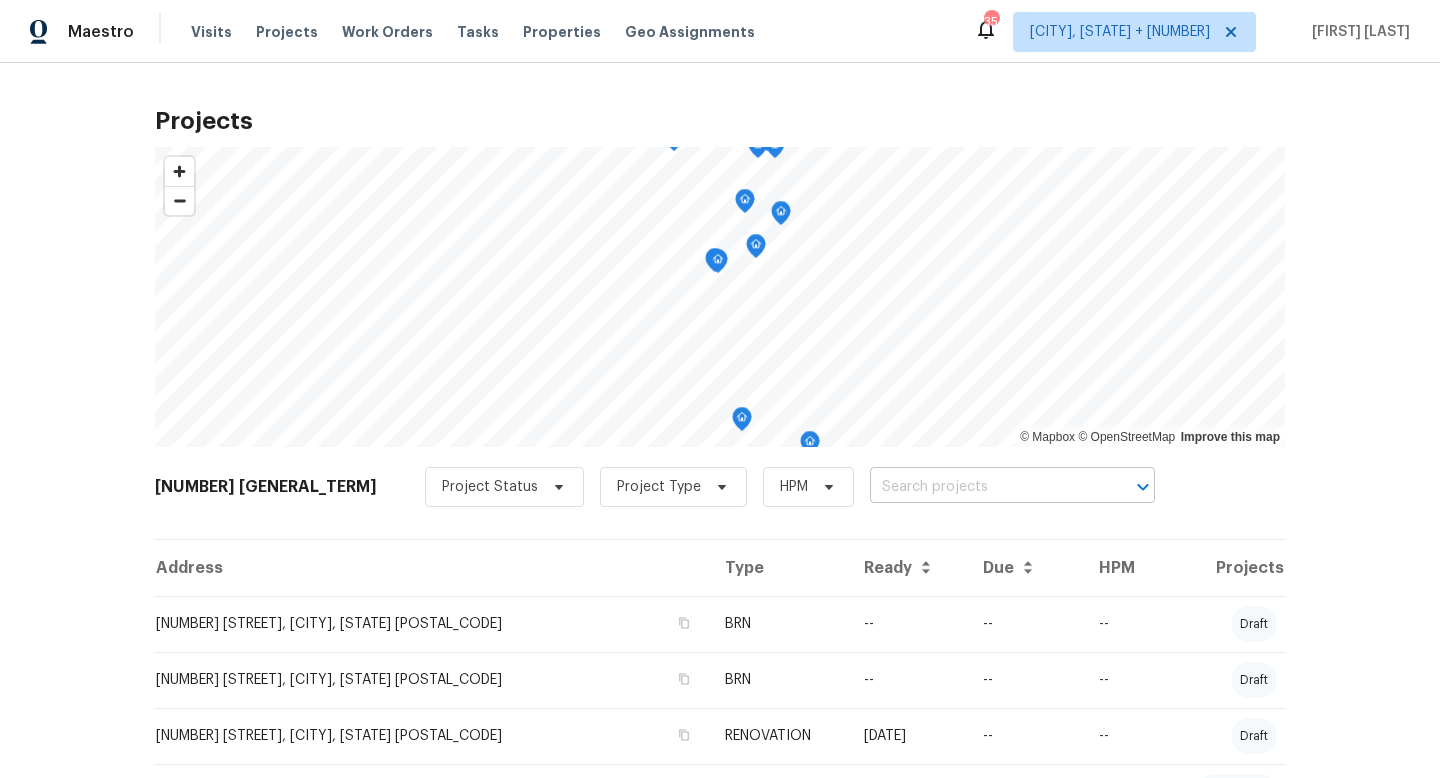 click at bounding box center [984, 487] 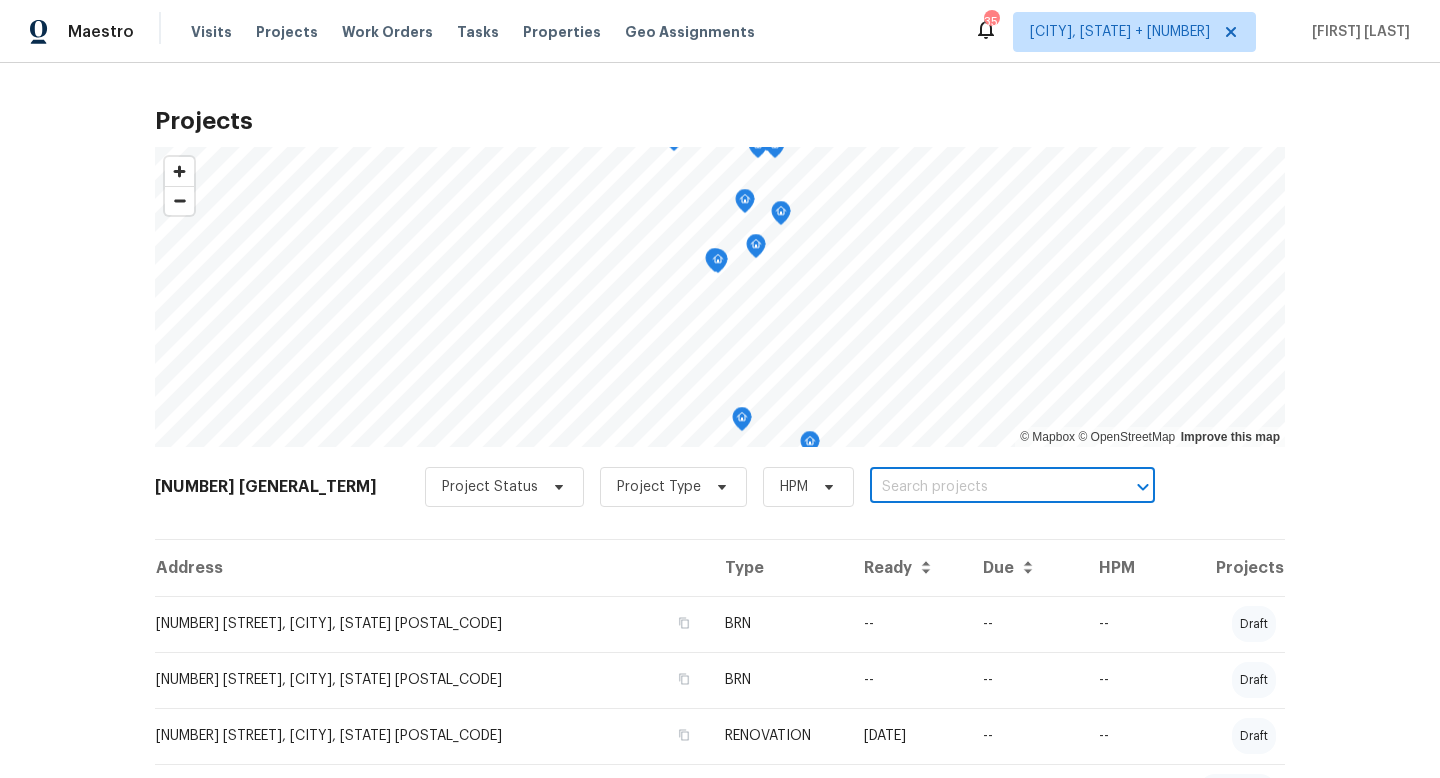 paste on "[NUMBER] [STREET], [CITY], [STATE] [POSTAL_CODE]" 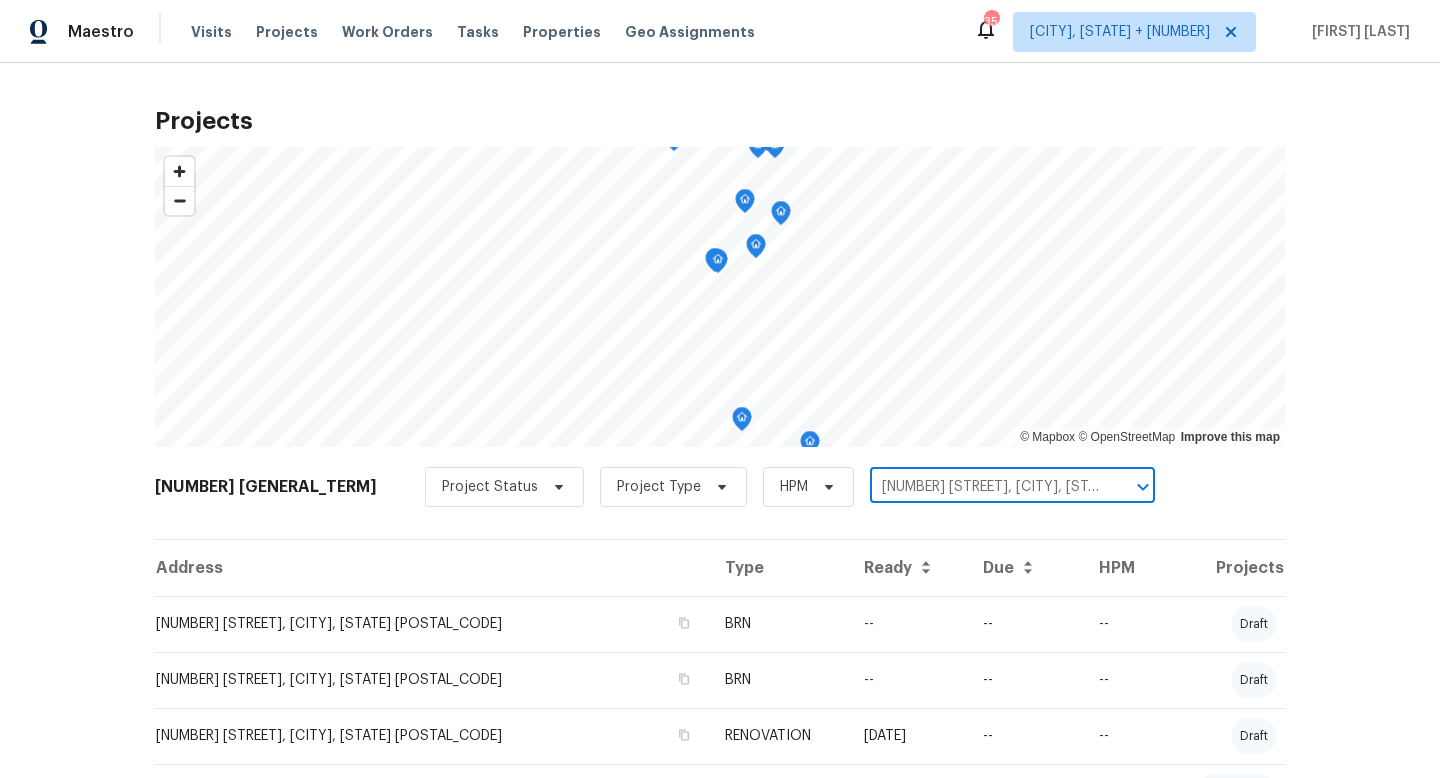 scroll, scrollTop: 0, scrollLeft: 17, axis: horizontal 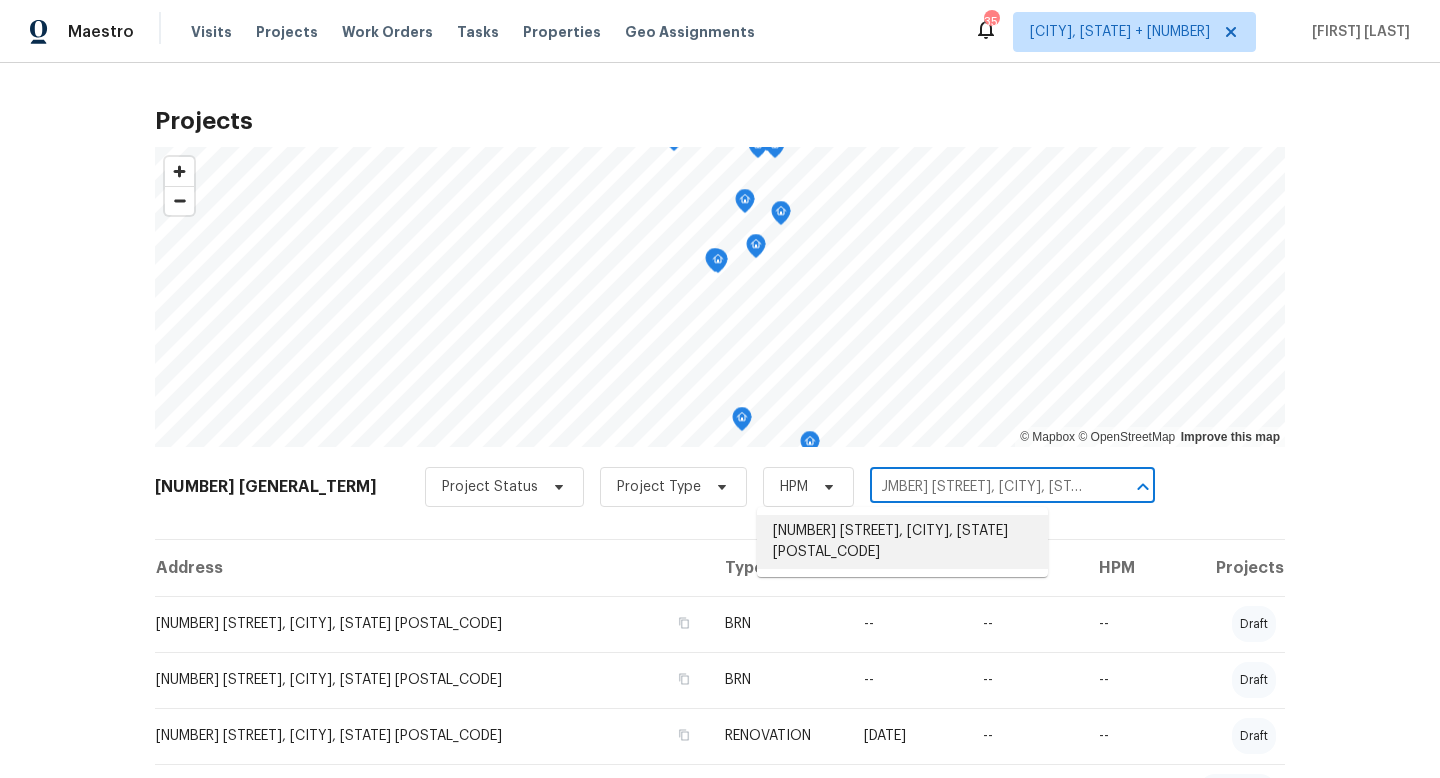 click on "[NUMBER] [STREET], [CITY], [STATE] [POSTAL_CODE]" at bounding box center [902, 542] 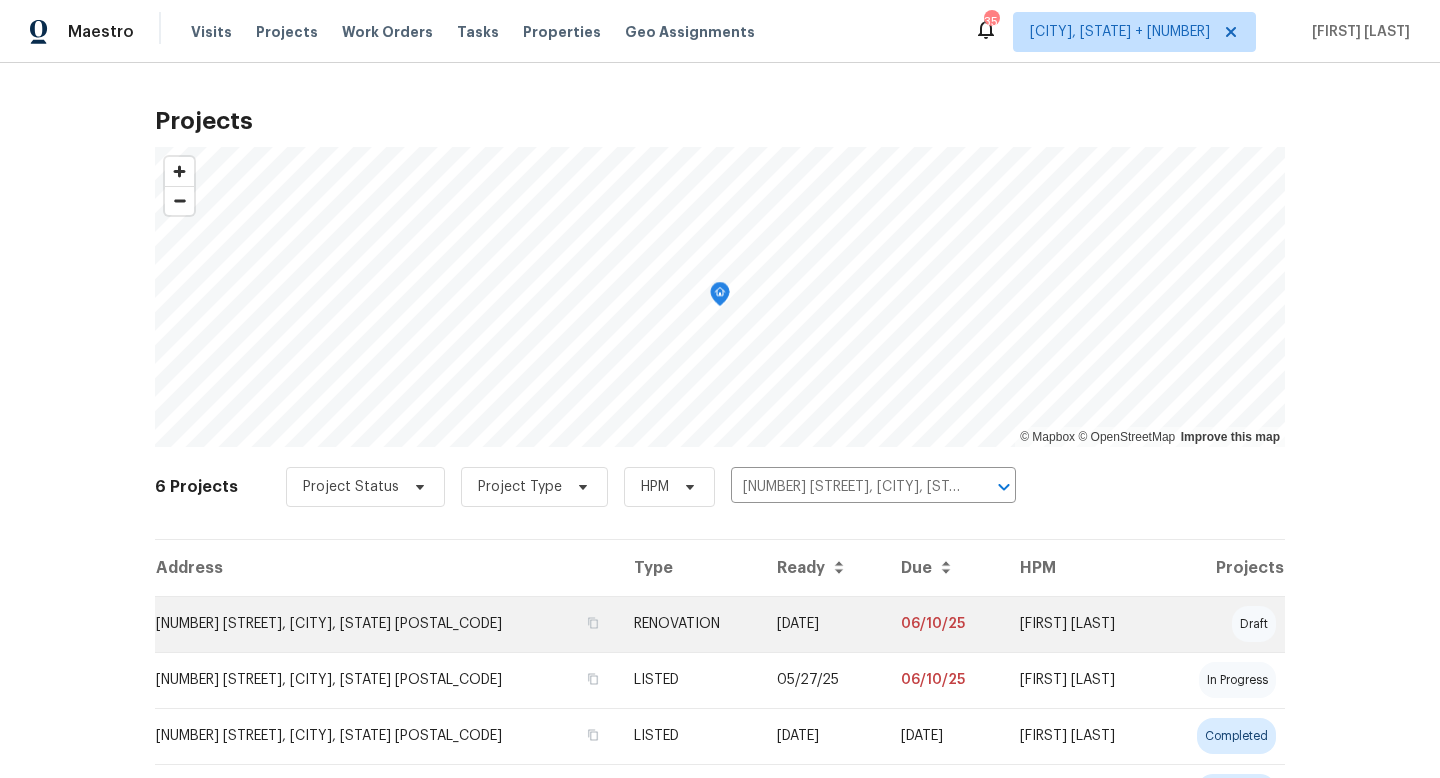 click on "[NUMBER] [STREET], [CITY], [STATE] [POSTAL_CODE]" at bounding box center [386, 624] 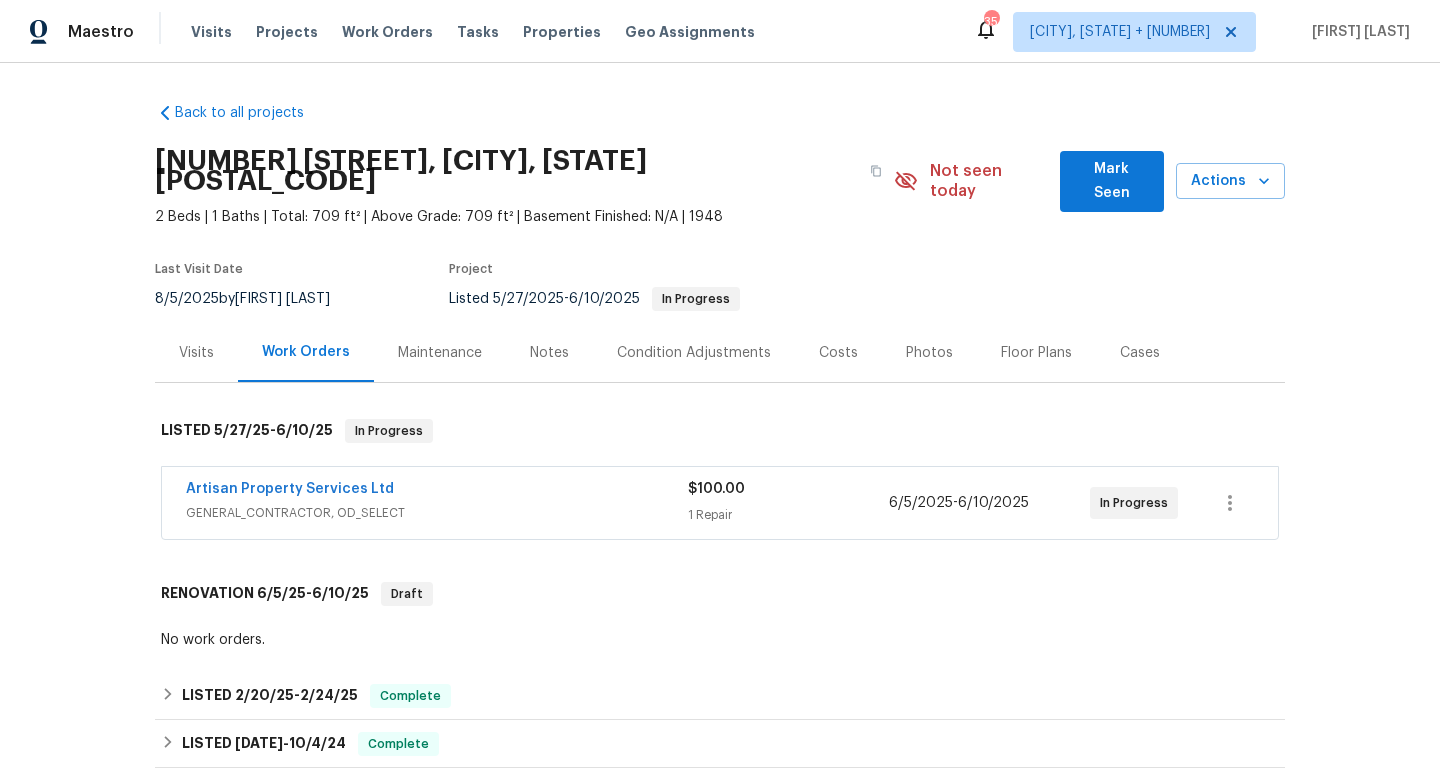 click on "Photos" at bounding box center (929, 353) 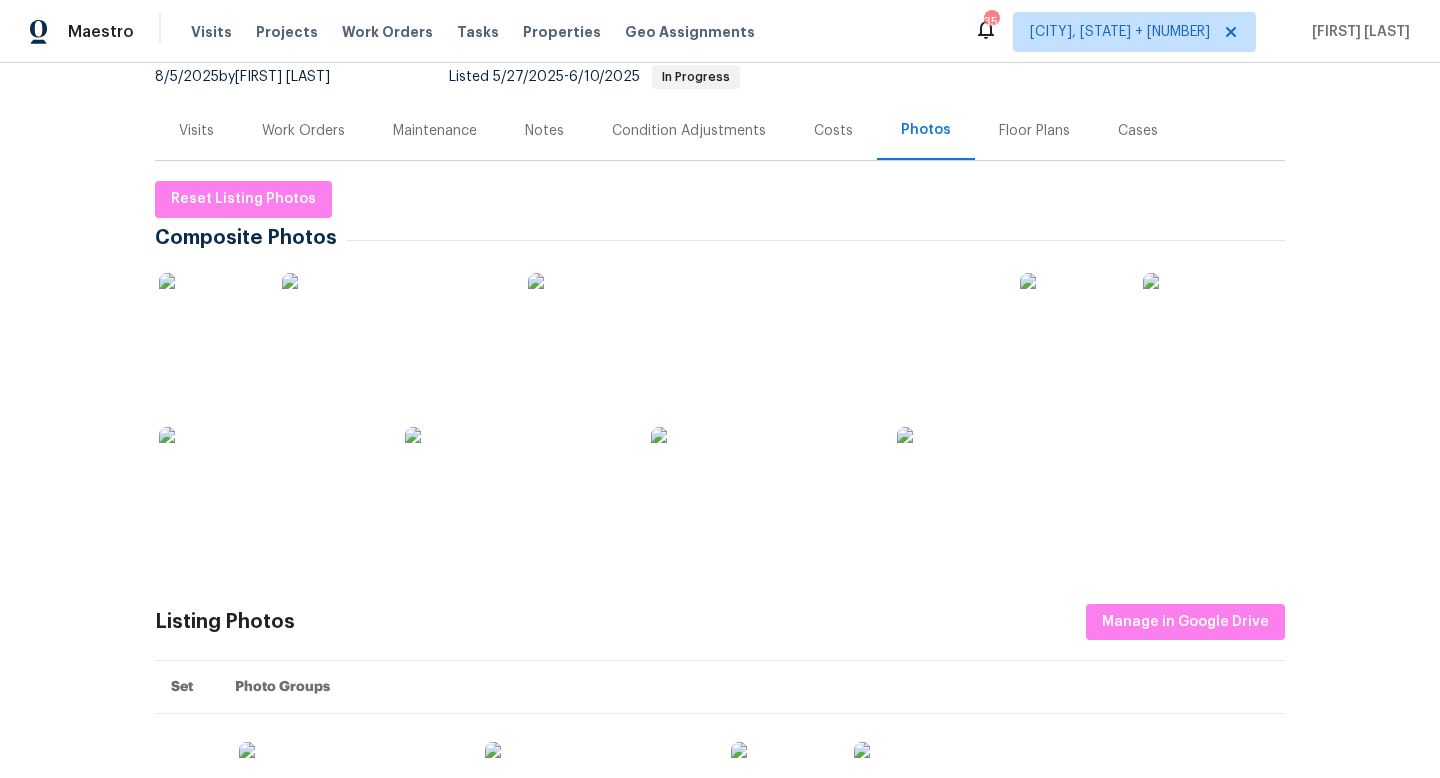 scroll, scrollTop: 232, scrollLeft: 0, axis: vertical 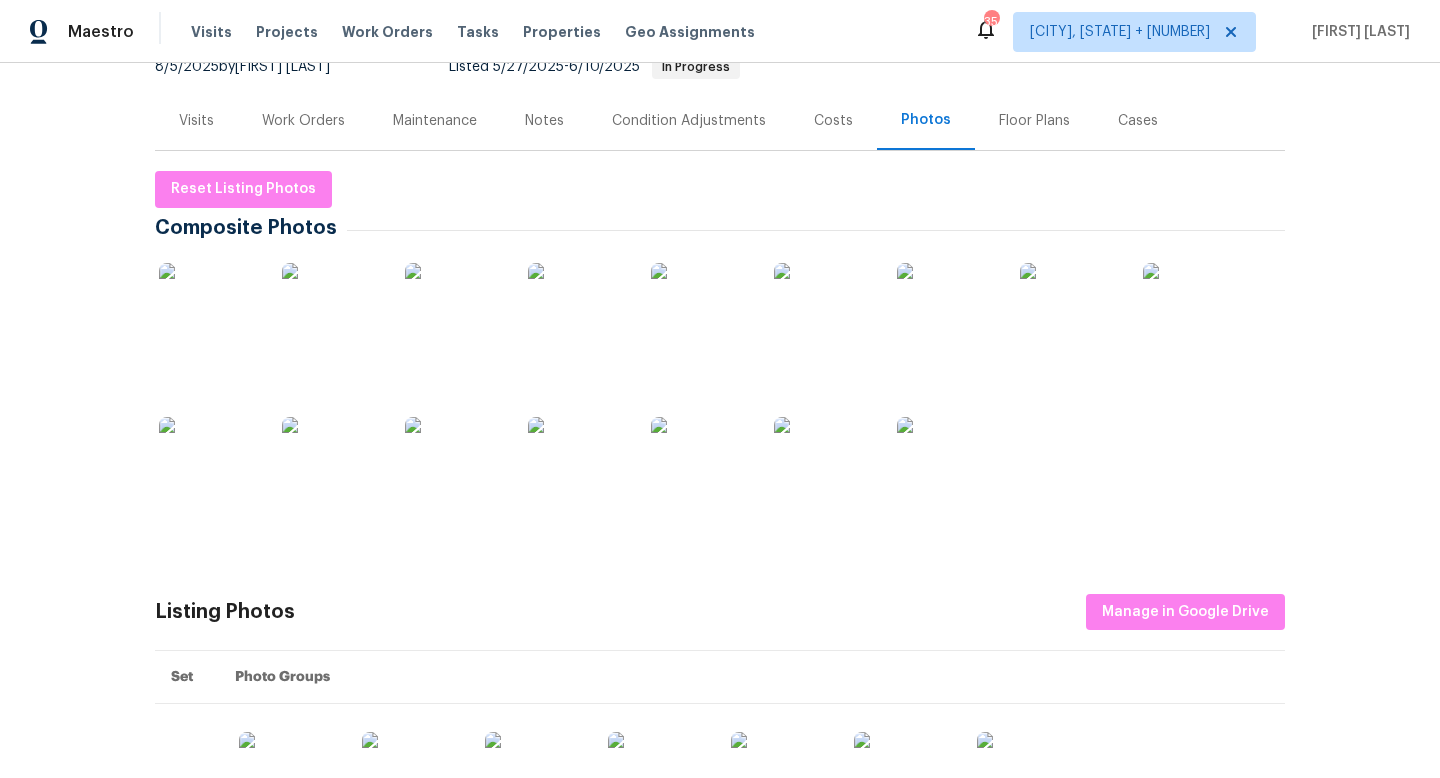 click at bounding box center (209, 313) 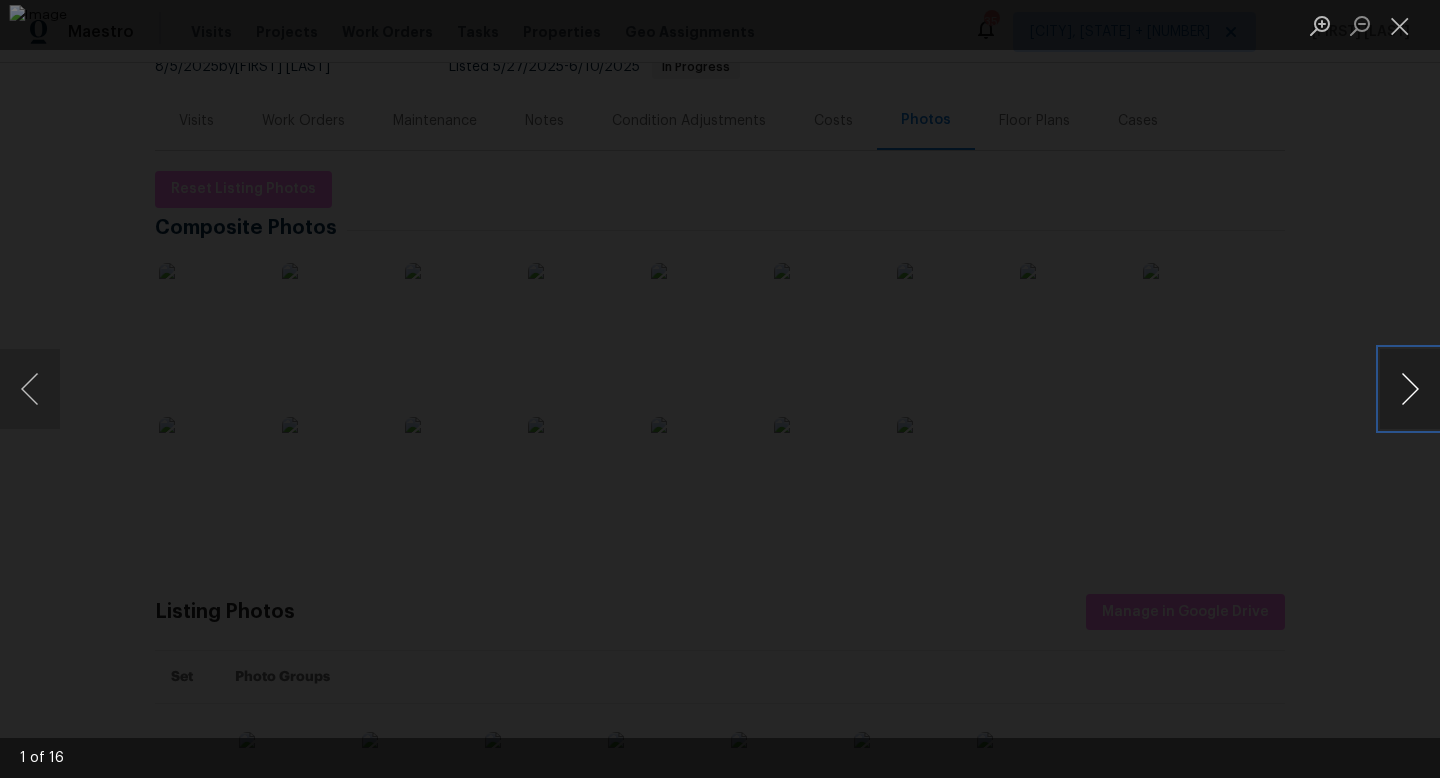 click at bounding box center [1410, 389] 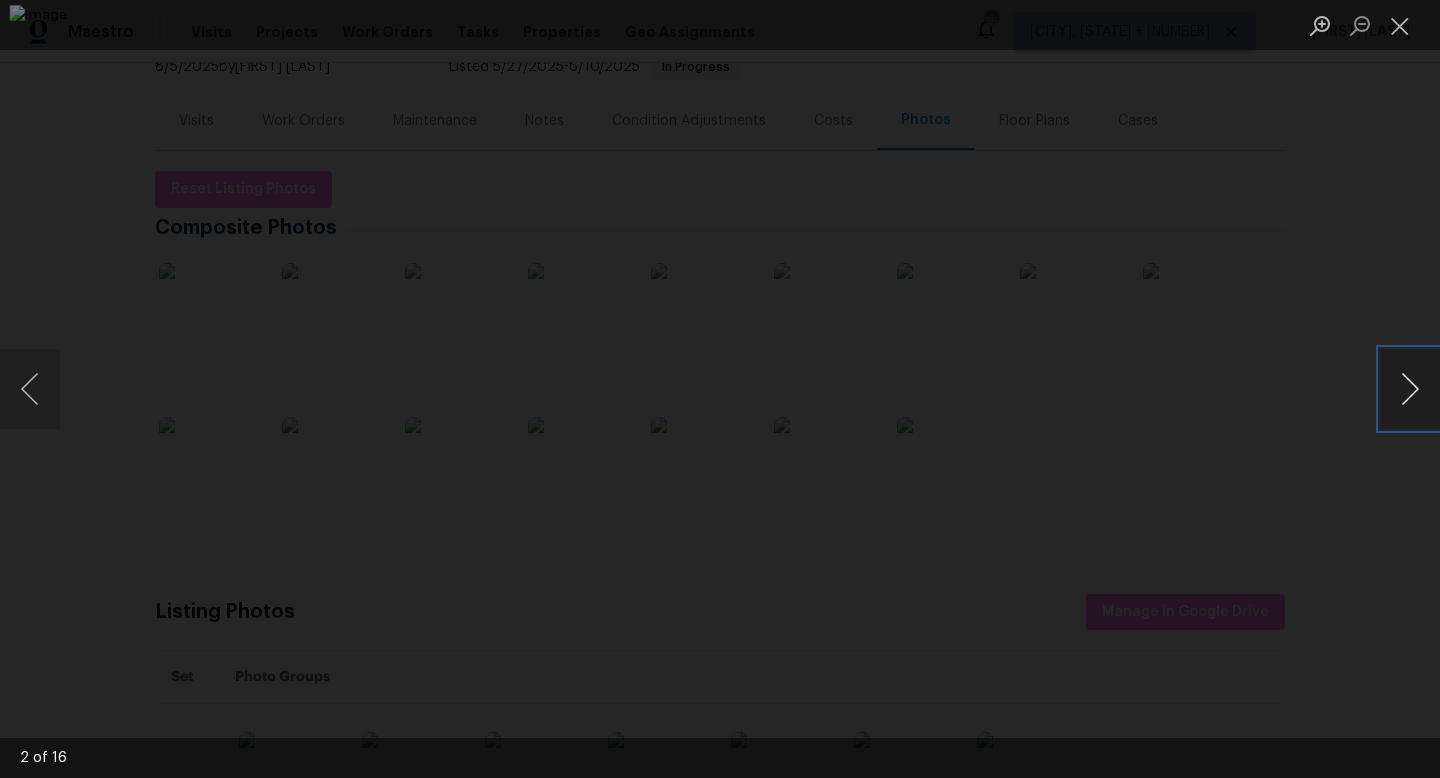 click at bounding box center [1410, 389] 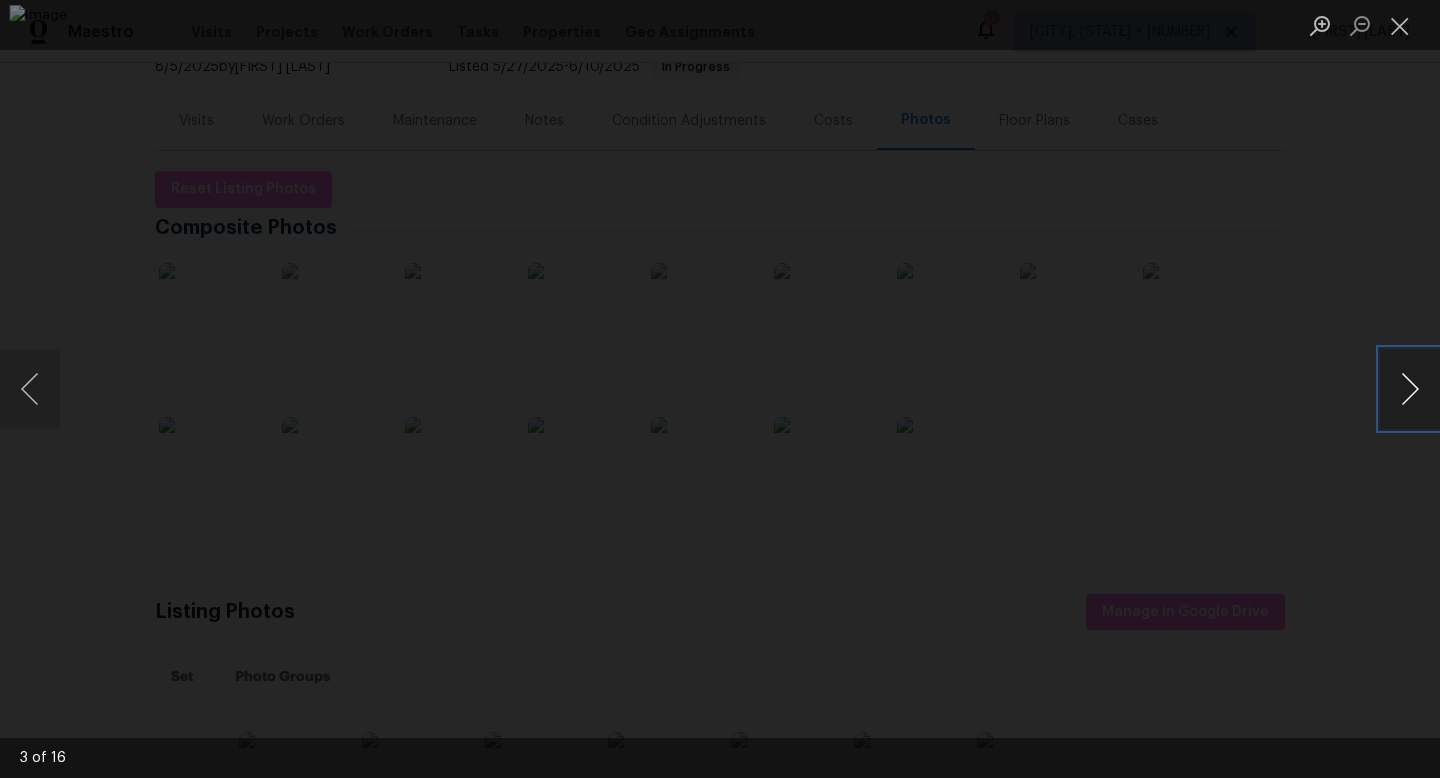 click at bounding box center (1410, 389) 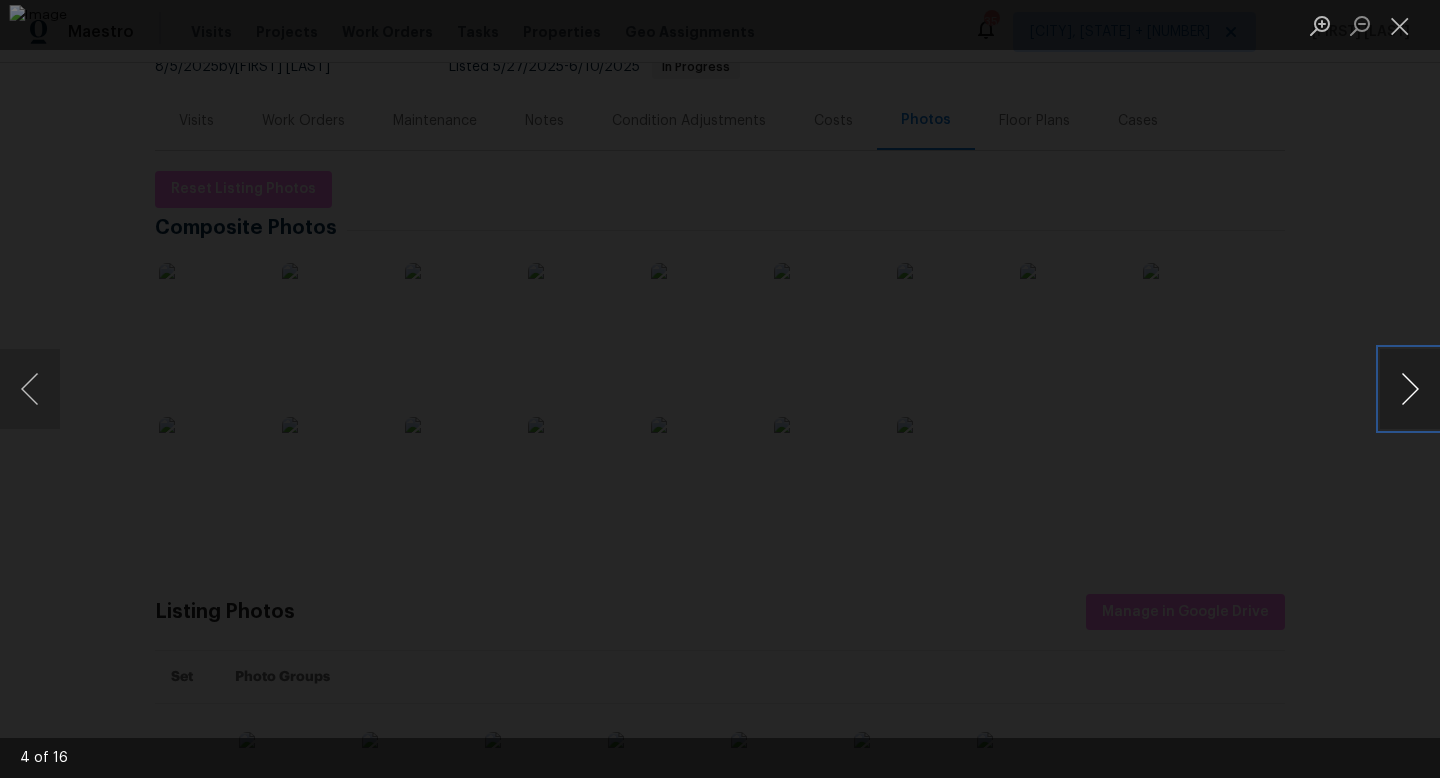 click at bounding box center (1410, 389) 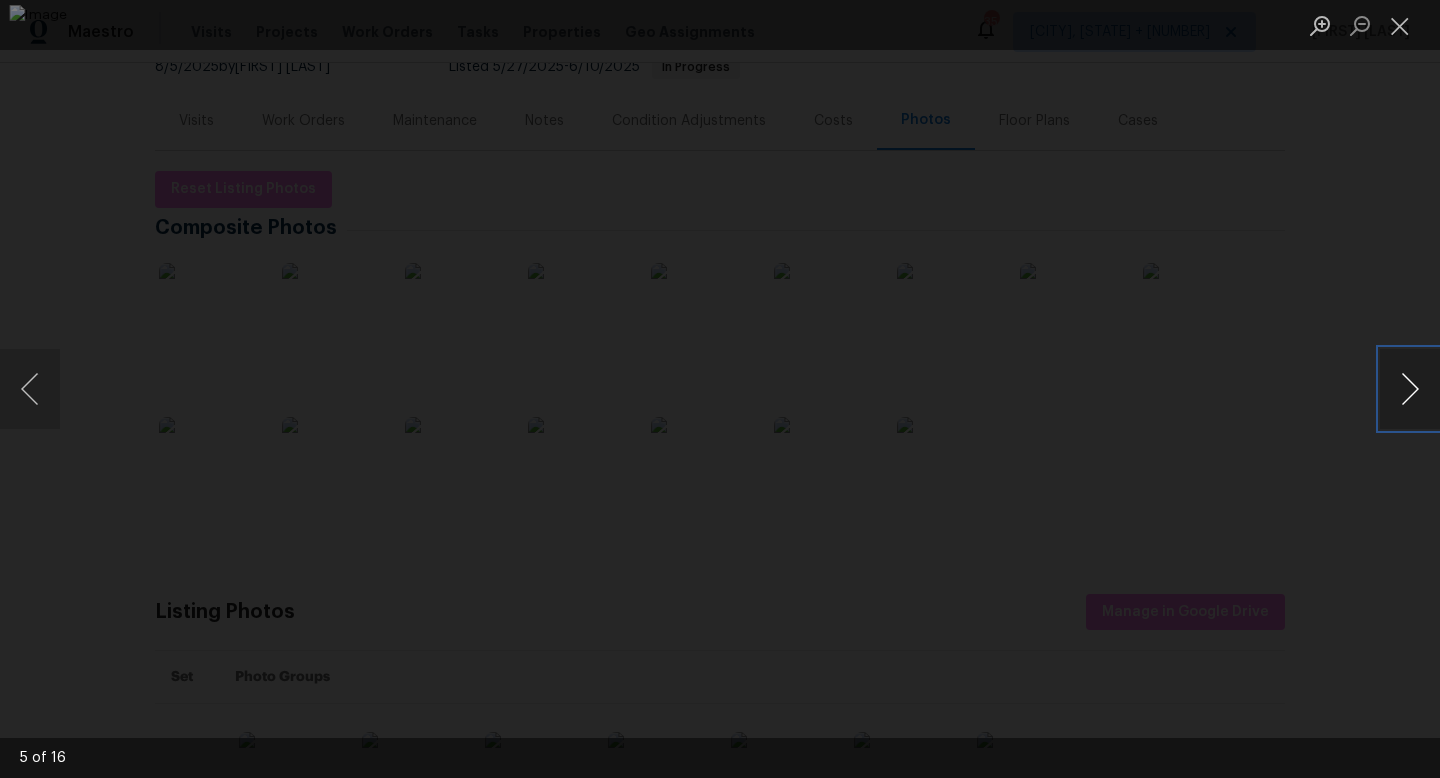 click at bounding box center [1410, 389] 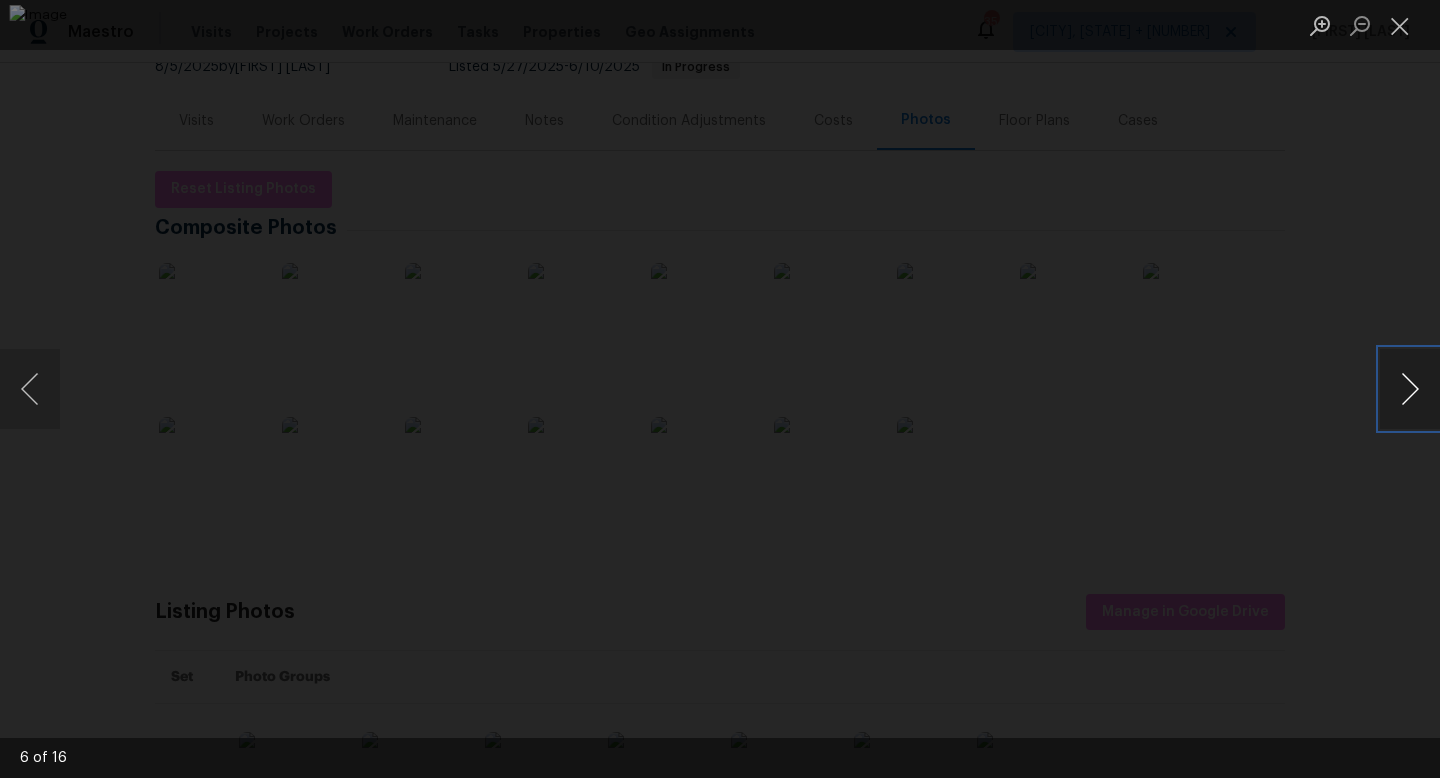 click at bounding box center (1410, 389) 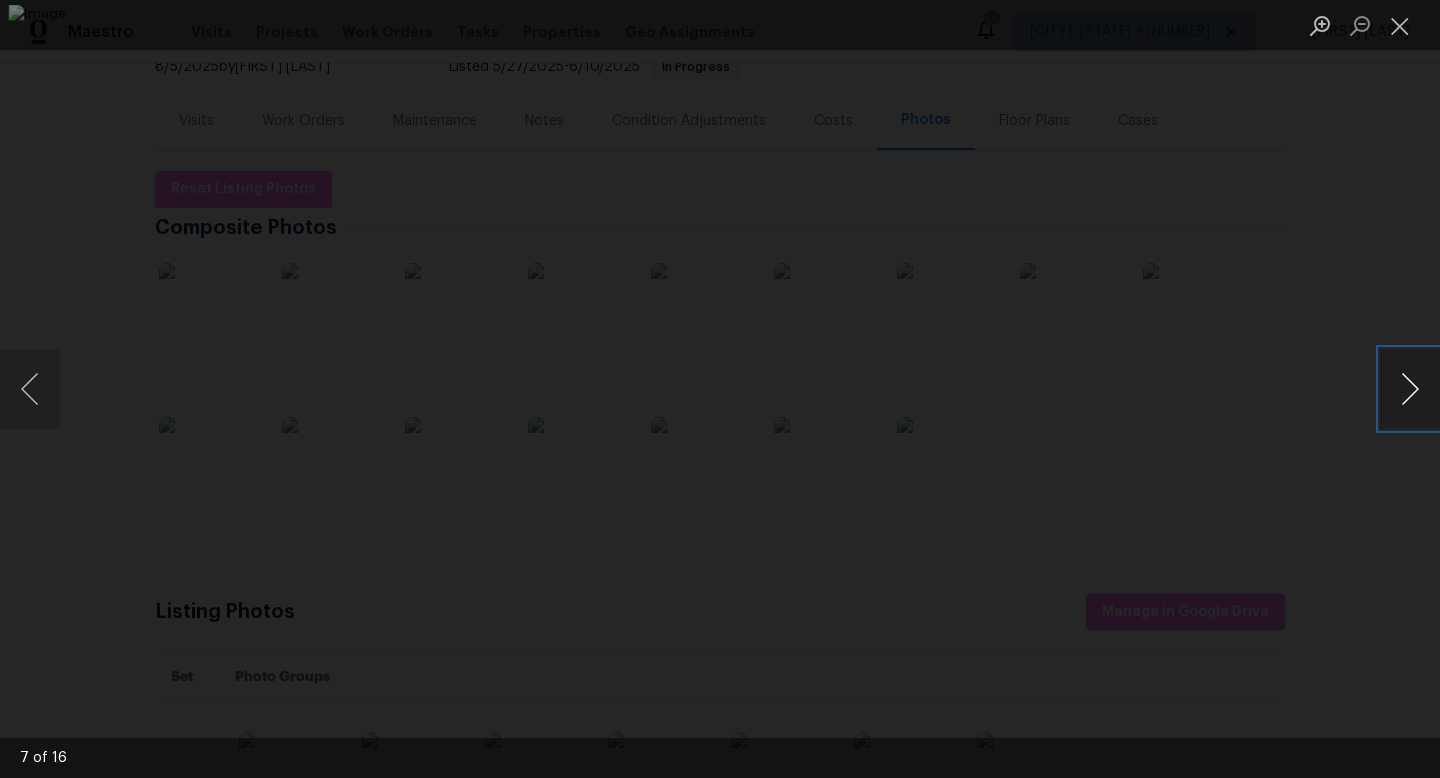 click at bounding box center [1410, 389] 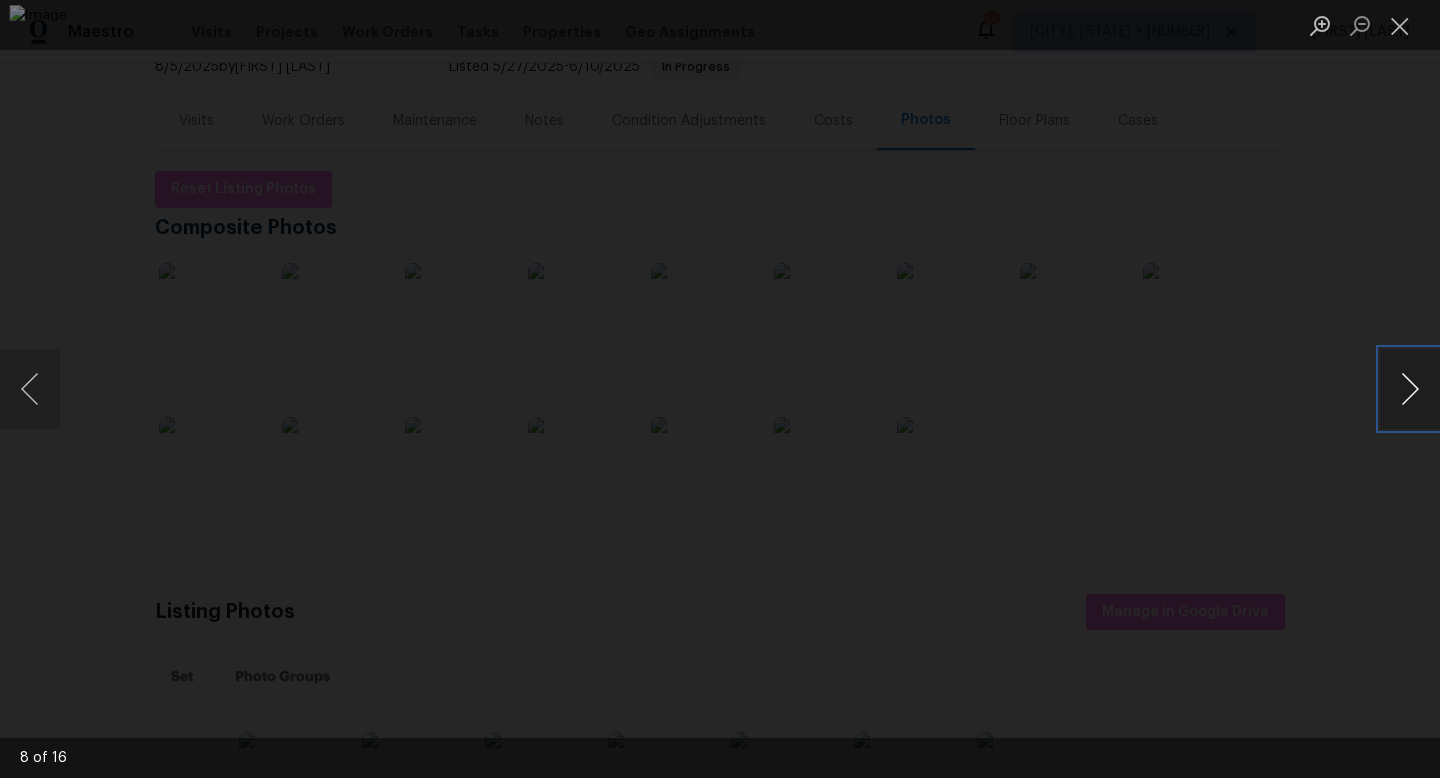 click at bounding box center [1410, 389] 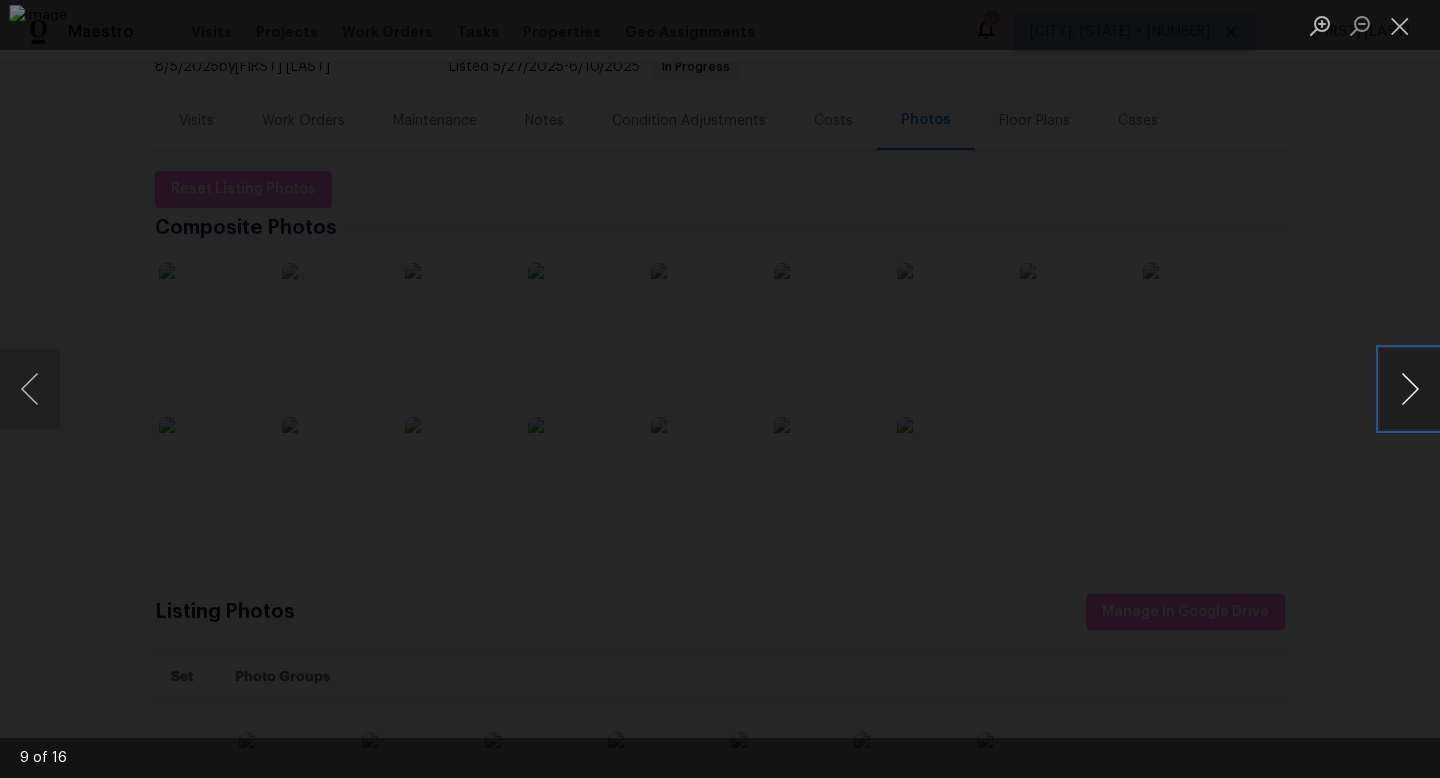 click at bounding box center [1410, 389] 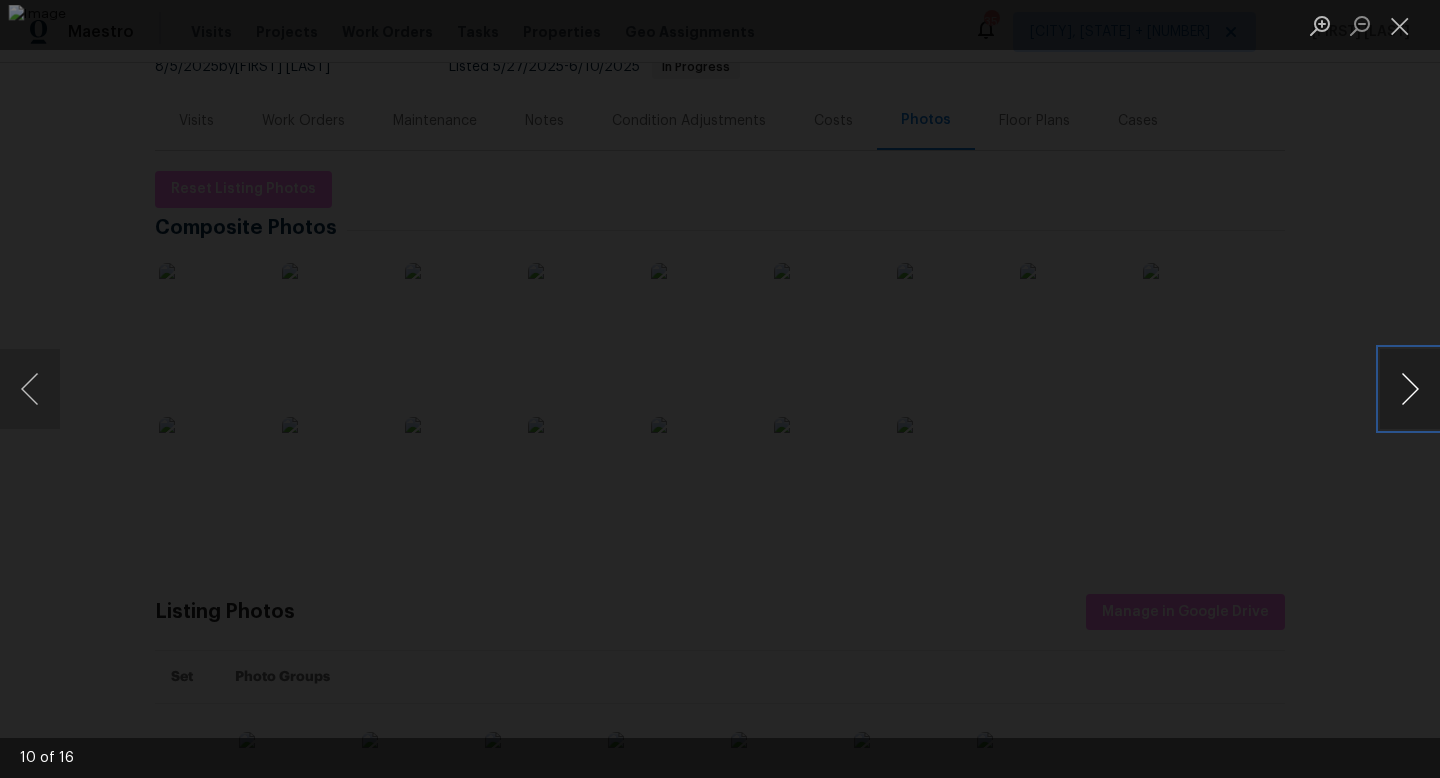 click at bounding box center [1410, 389] 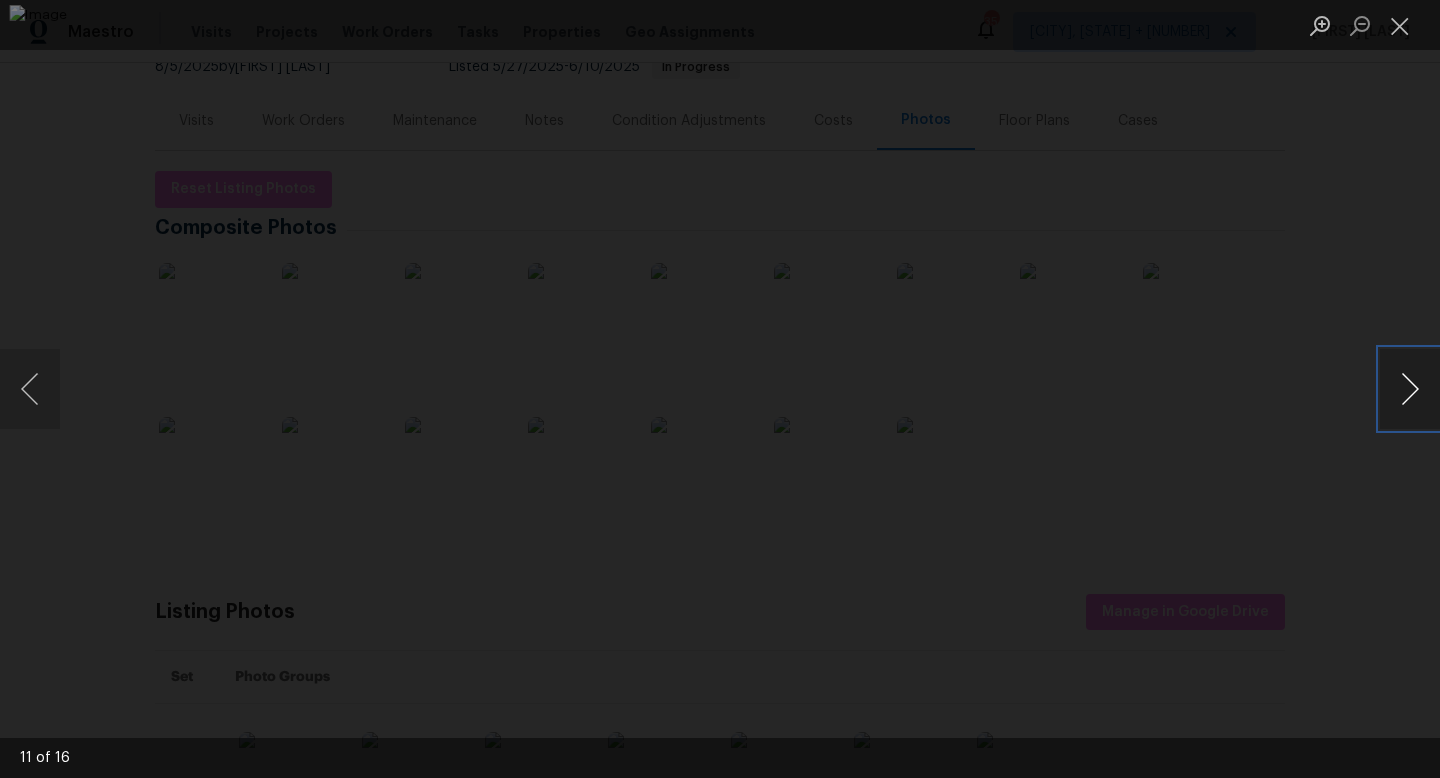 click at bounding box center [1410, 389] 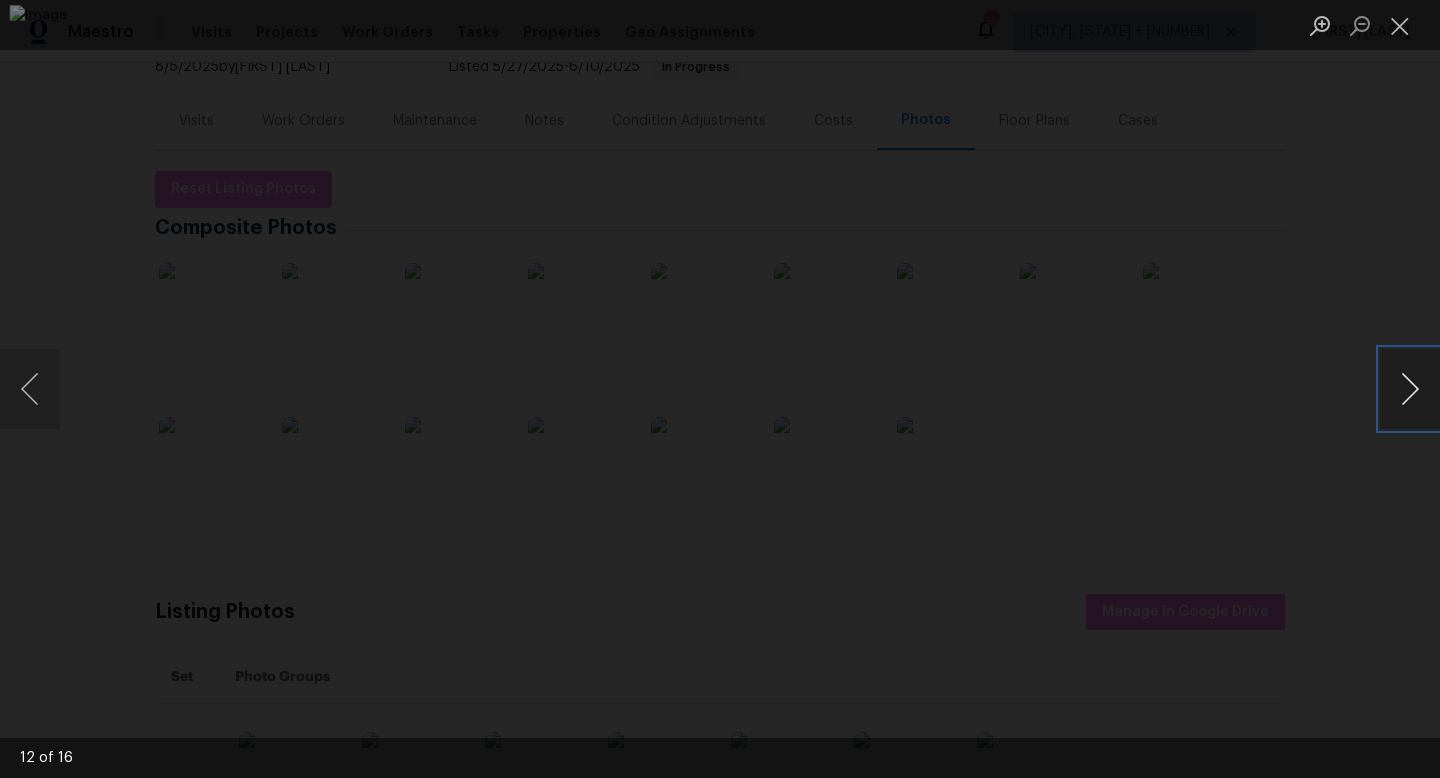 click at bounding box center [1410, 389] 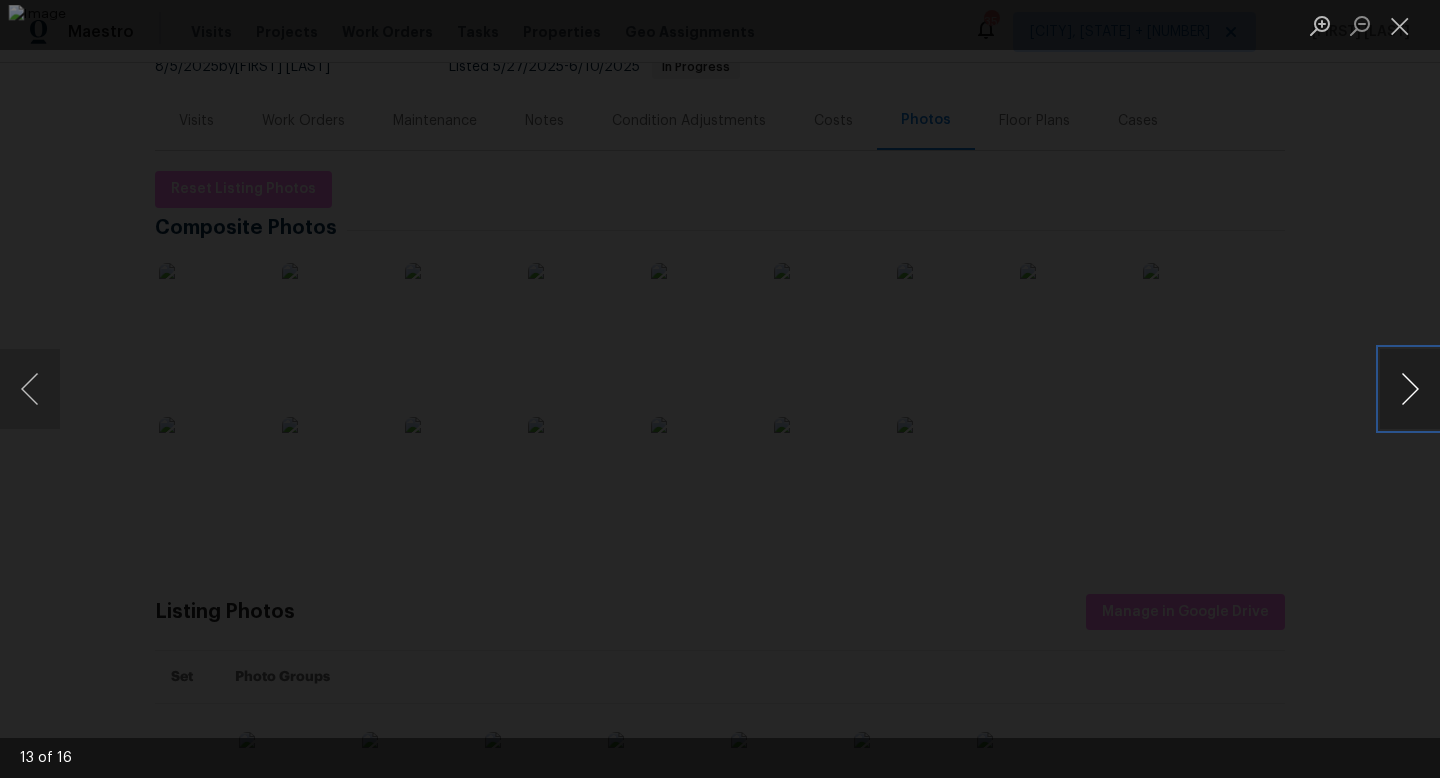 click at bounding box center (1410, 389) 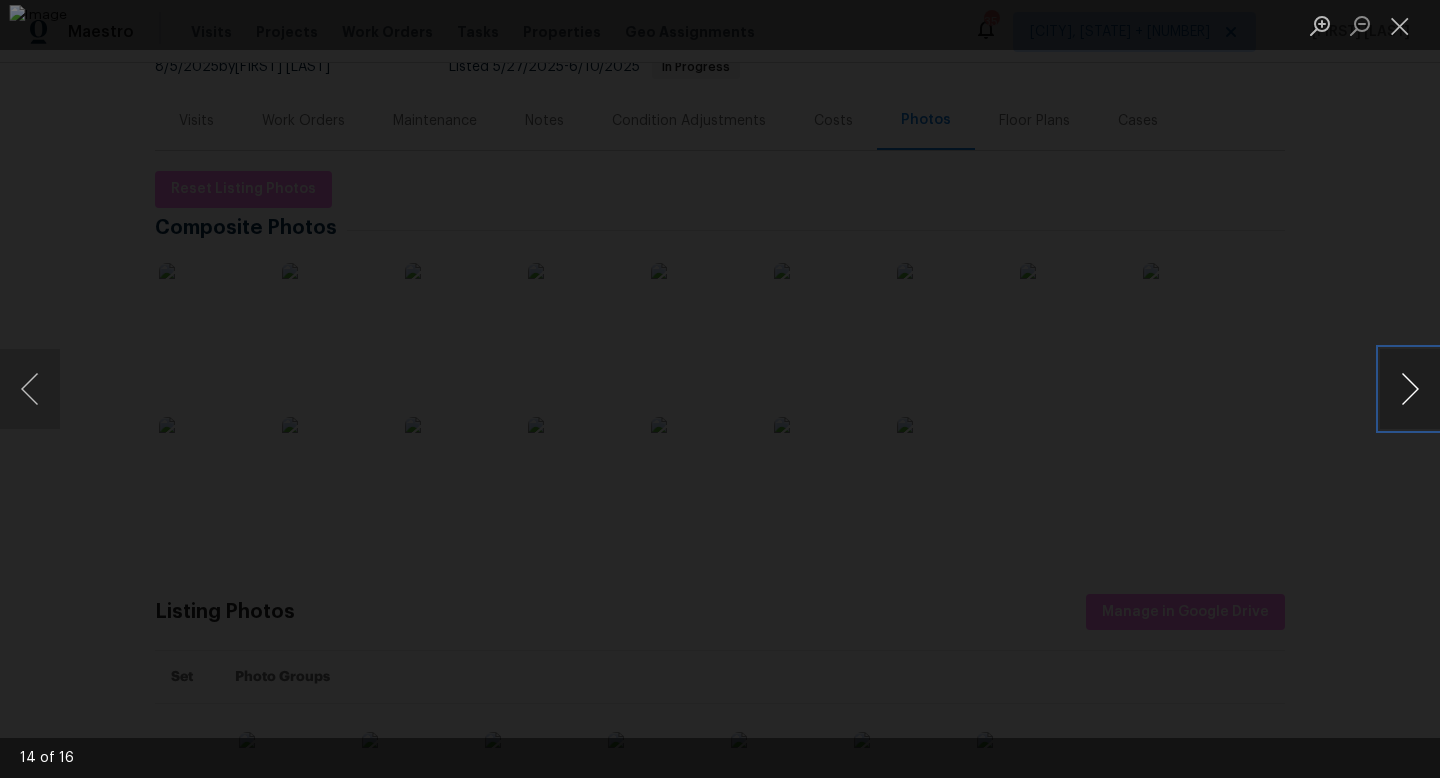 click at bounding box center [1410, 389] 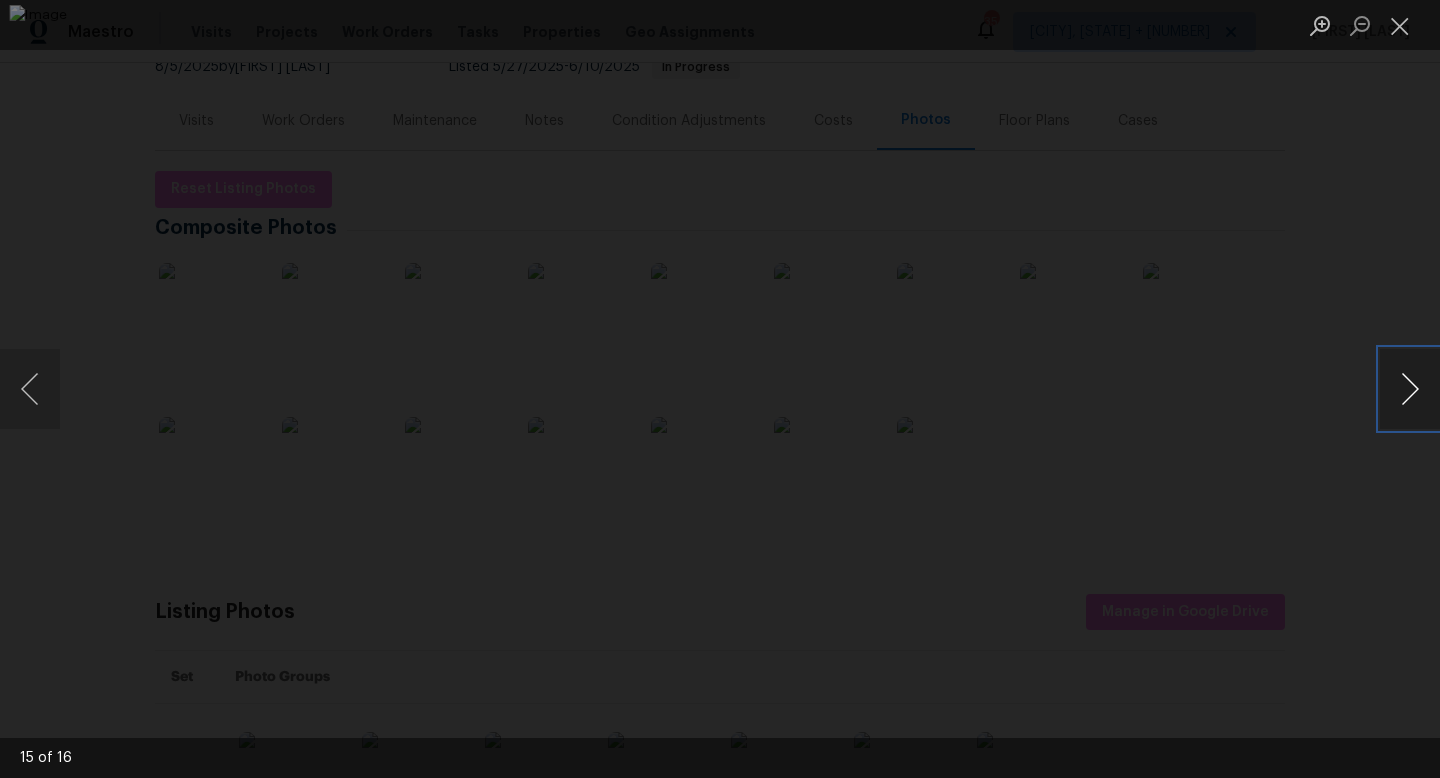click at bounding box center [1410, 389] 